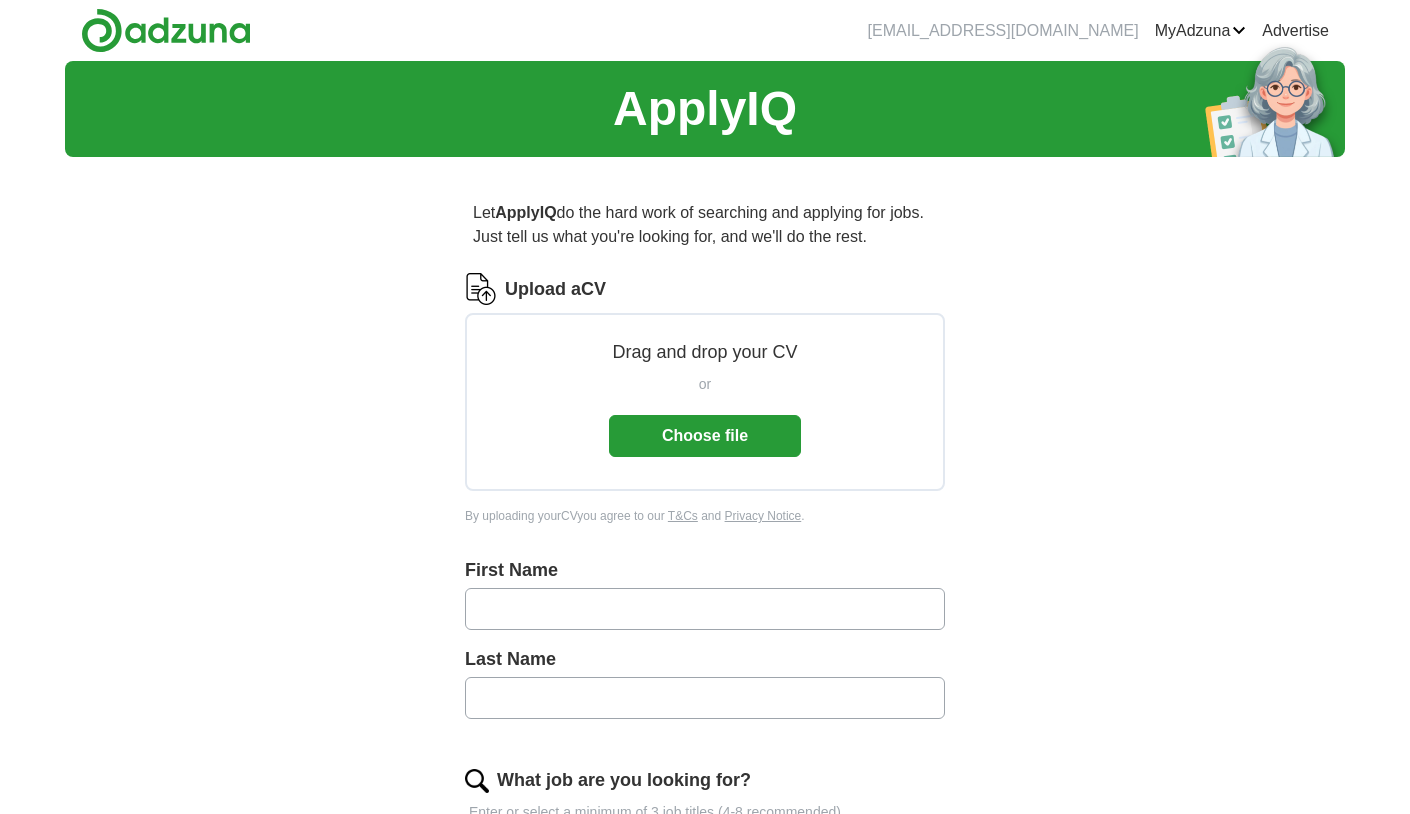 scroll, scrollTop: 0, scrollLeft: 0, axis: both 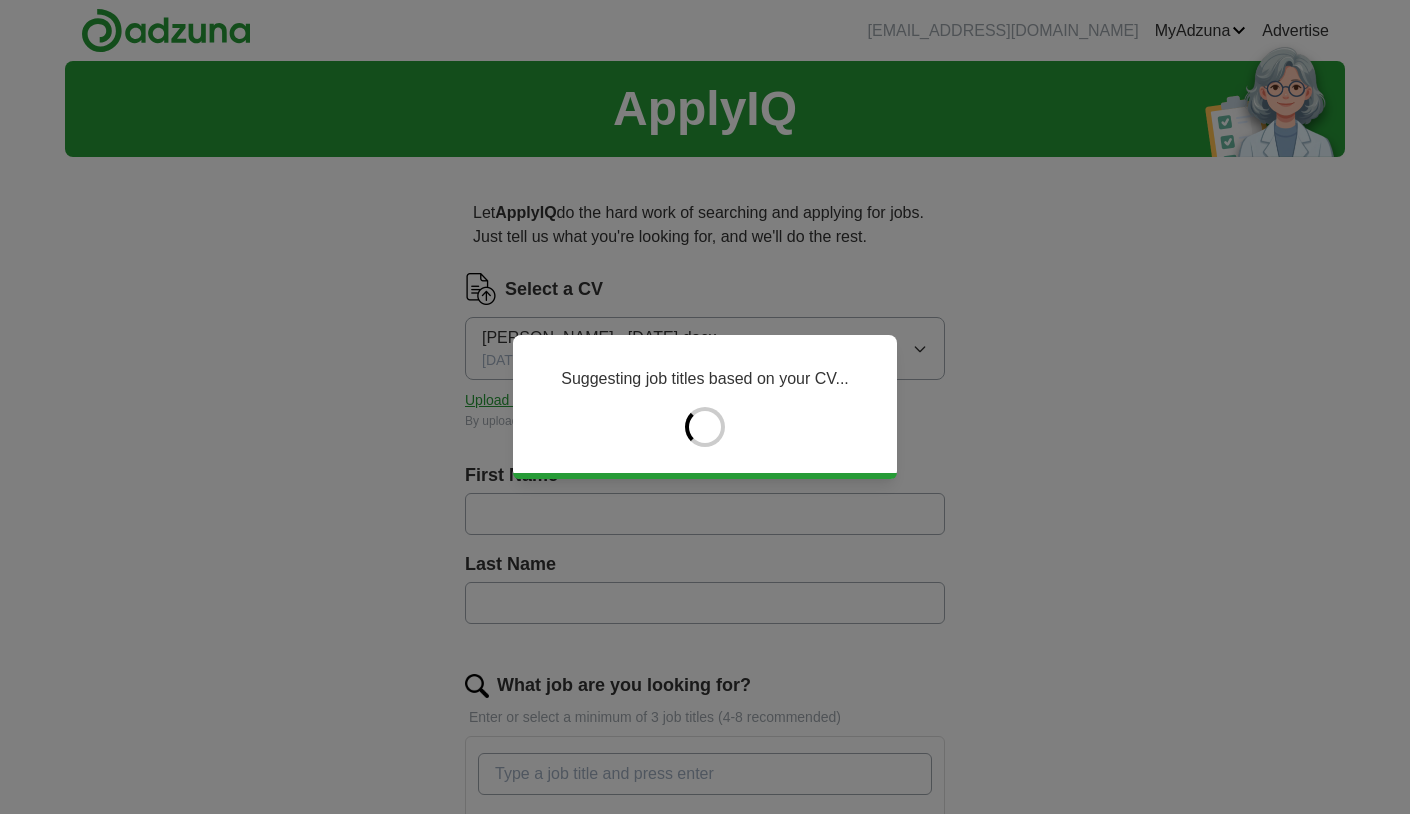 type on "******" 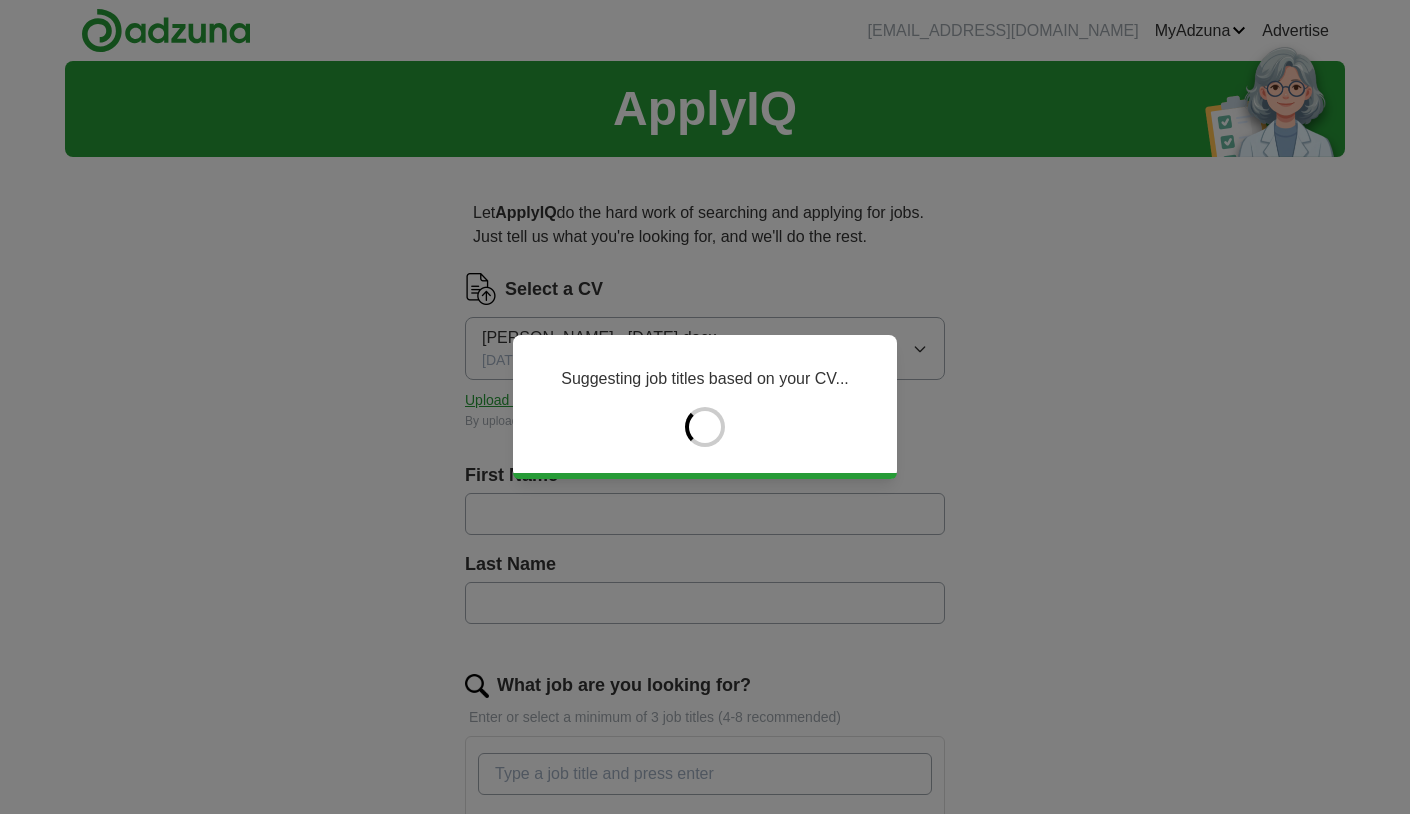 type on "******" 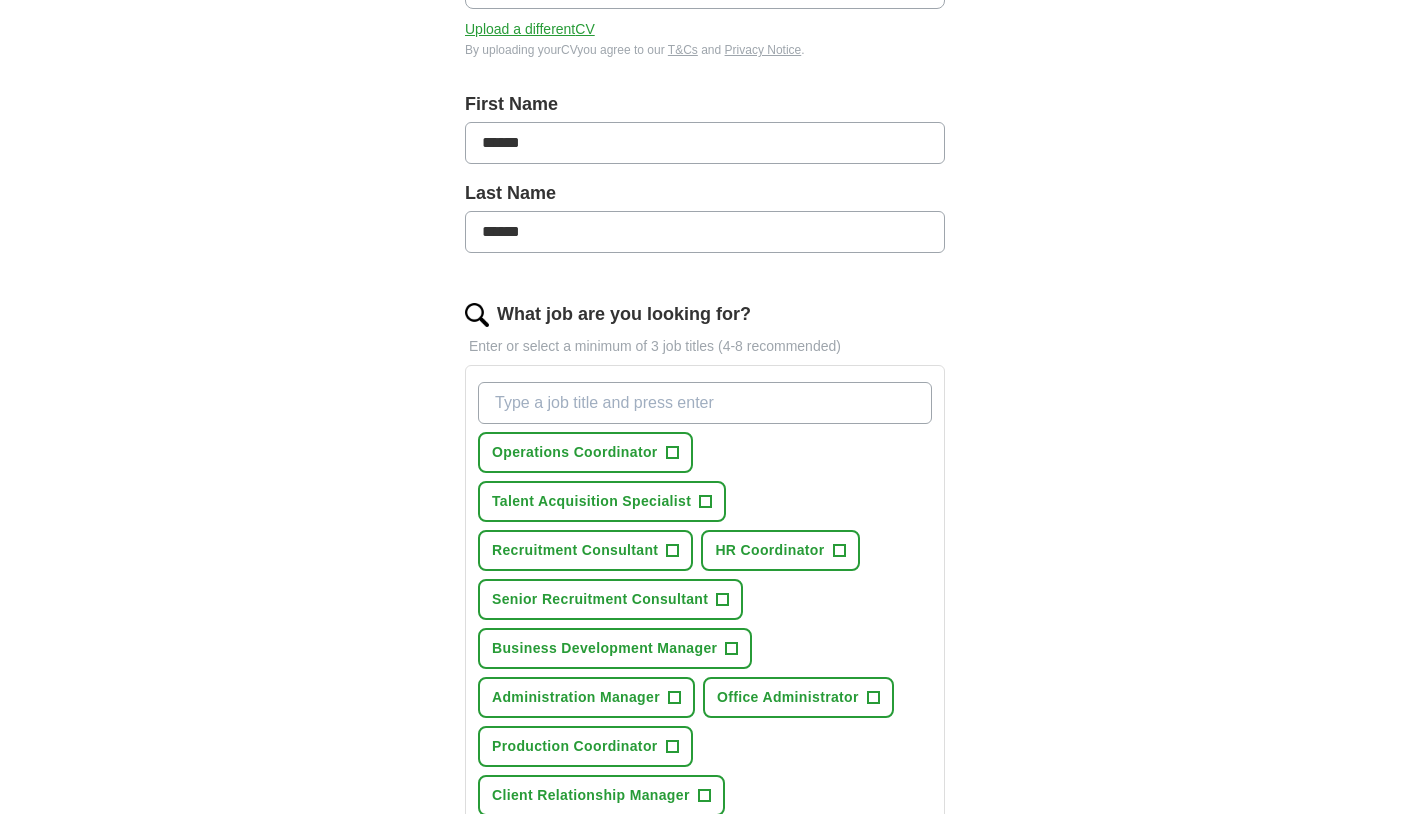 scroll, scrollTop: 437, scrollLeft: 0, axis: vertical 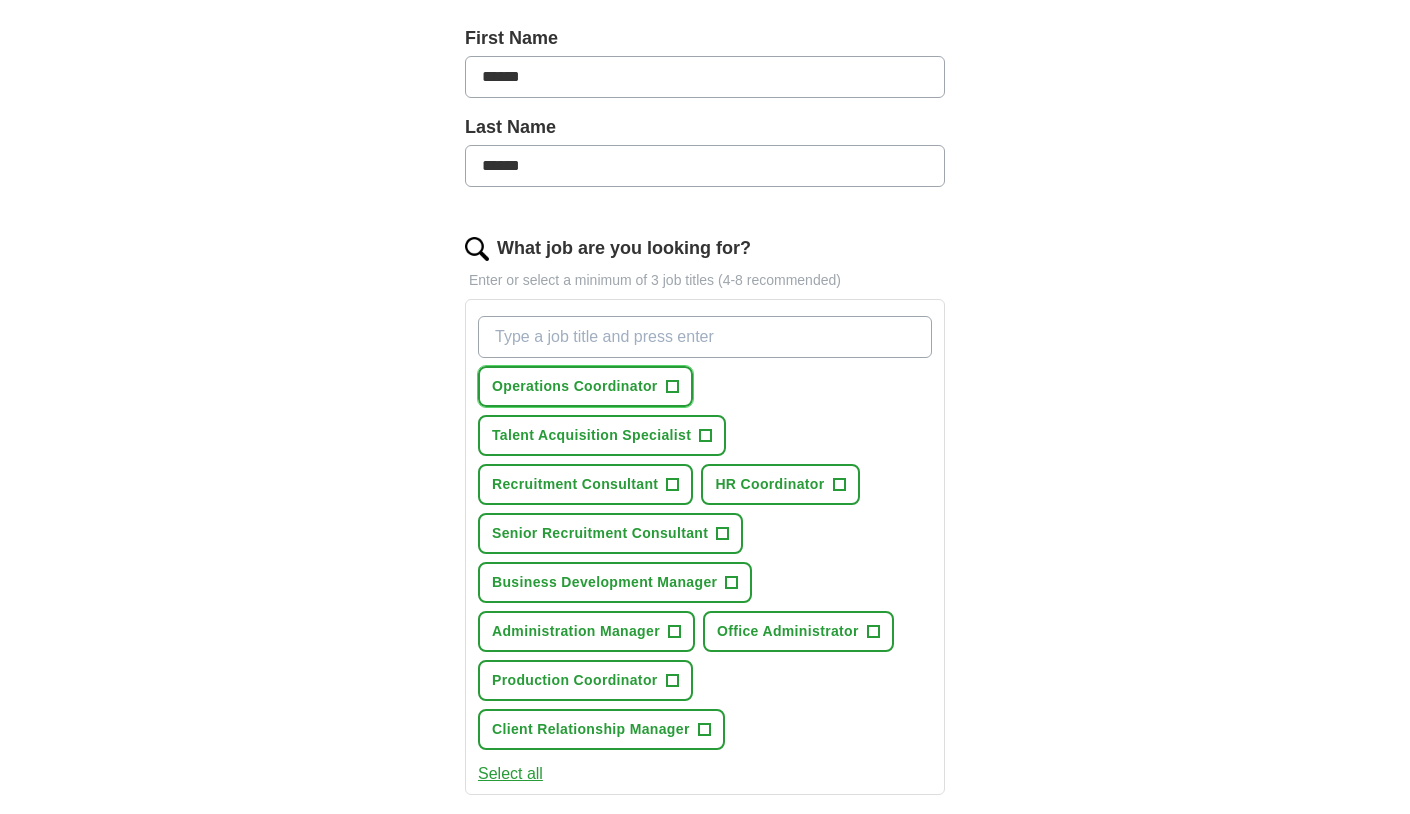 click on "+" at bounding box center (672, 387) 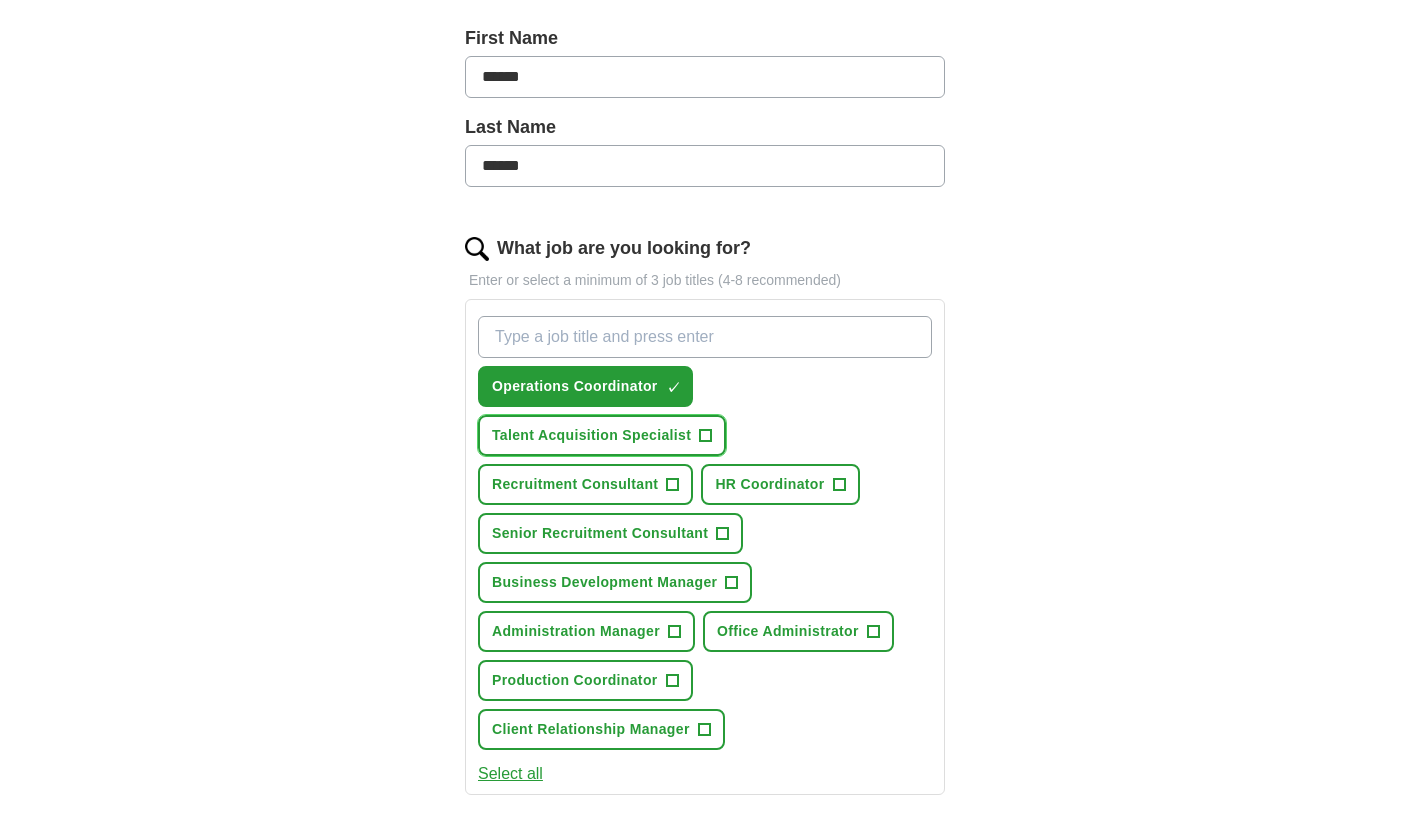 click on "+" at bounding box center [706, 436] 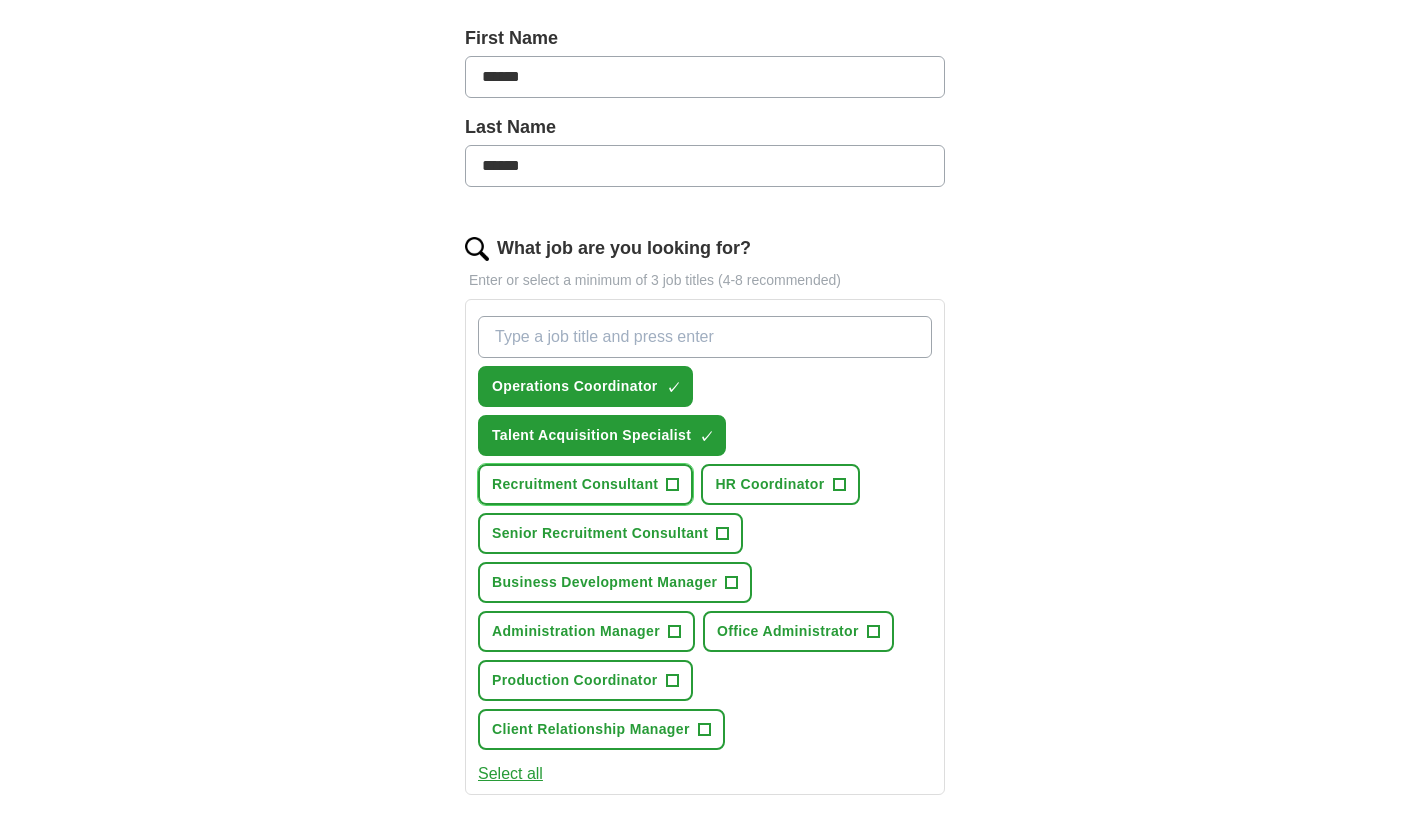click on "+" at bounding box center (672, 484) 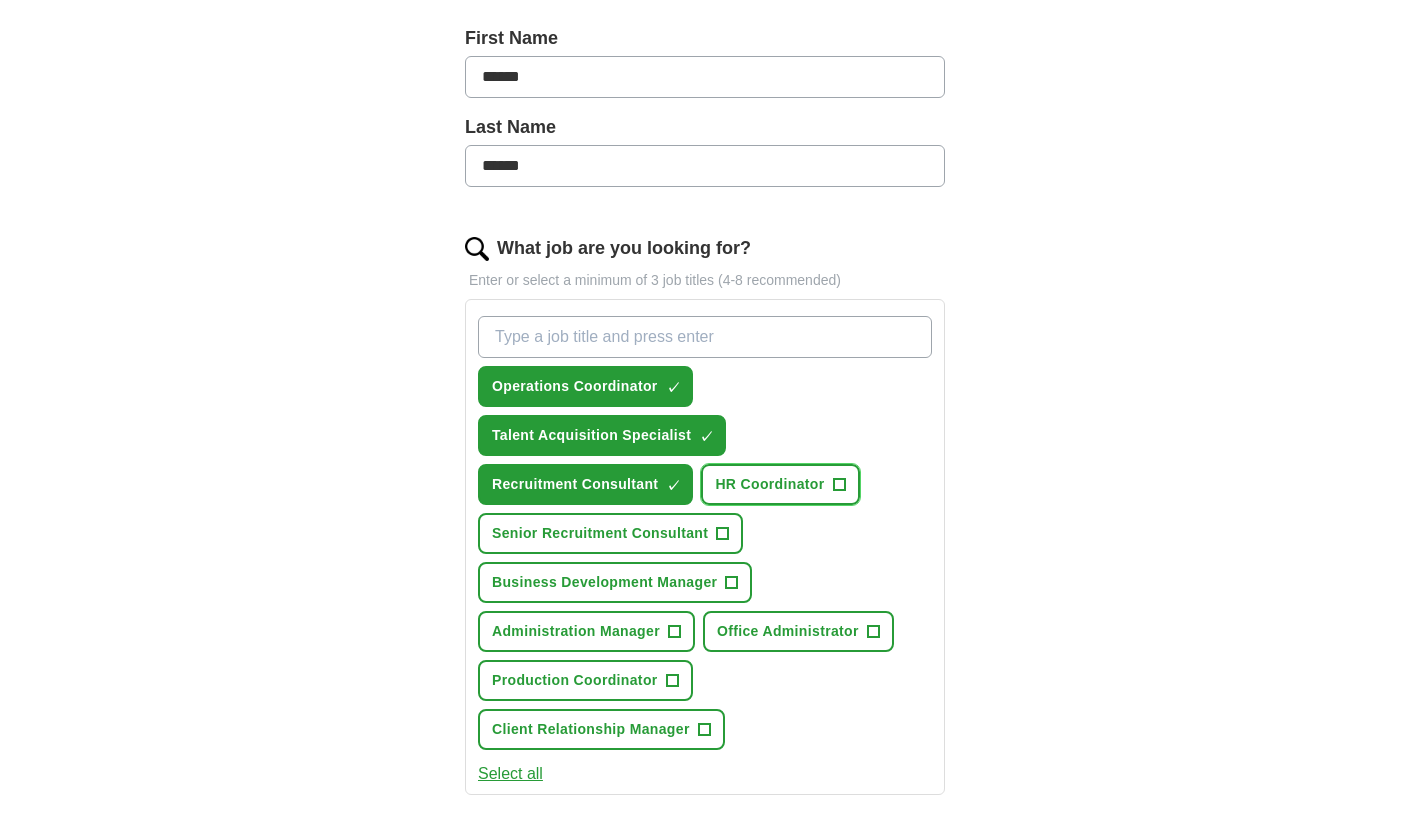 click on "HR Coordinator +" at bounding box center (780, 484) 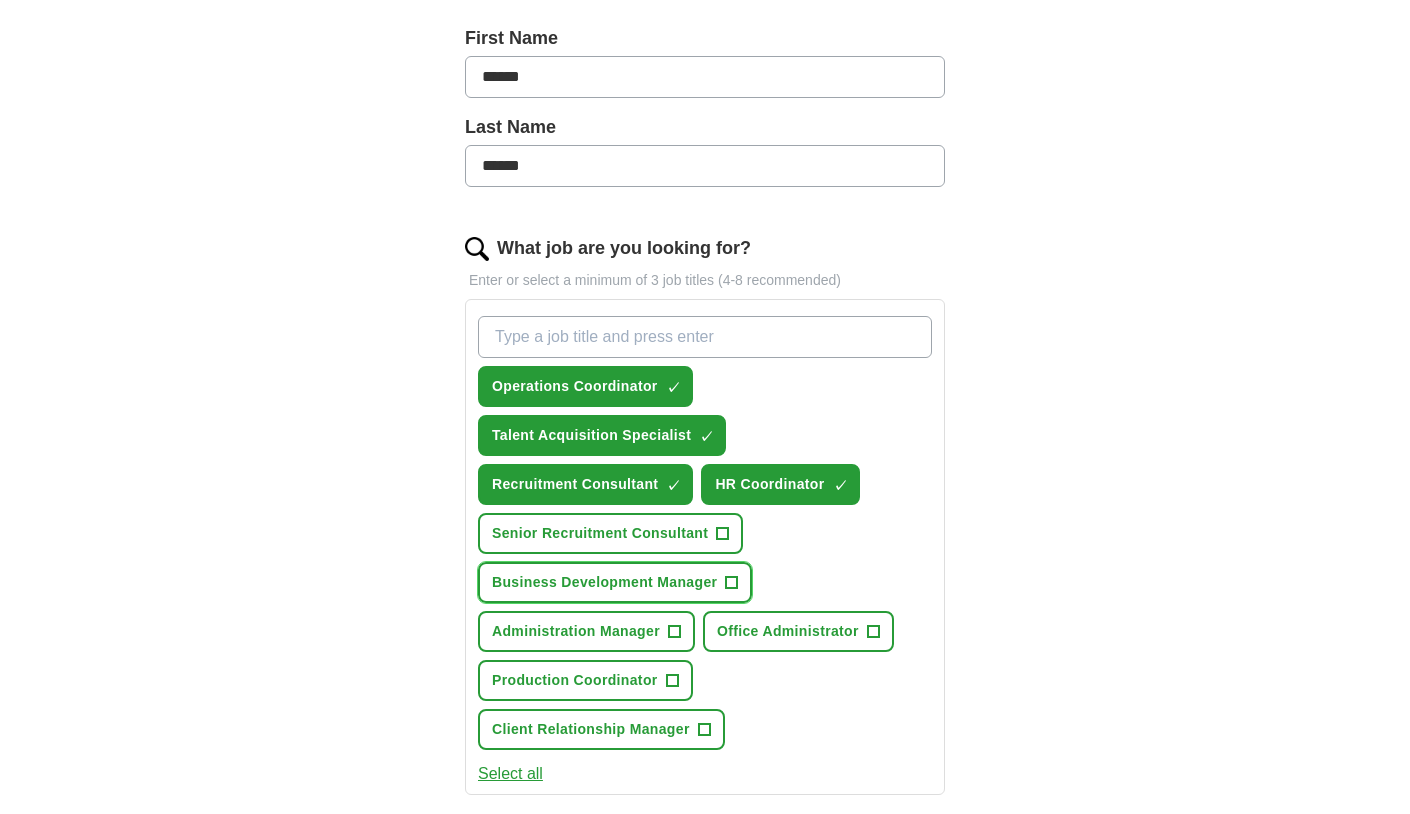 click on "Business Development Manager" at bounding box center (604, 582) 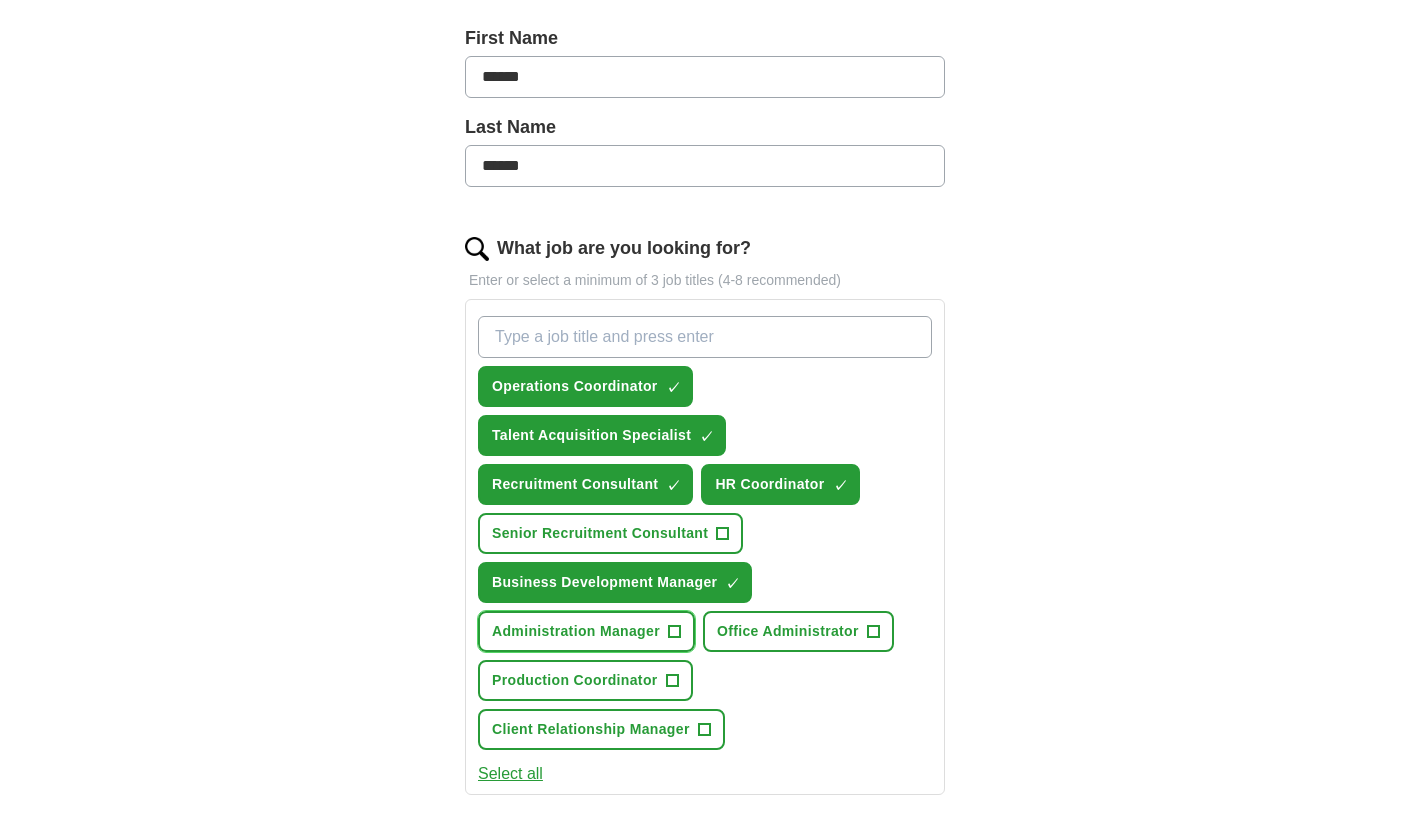 click on "+" at bounding box center (674, 632) 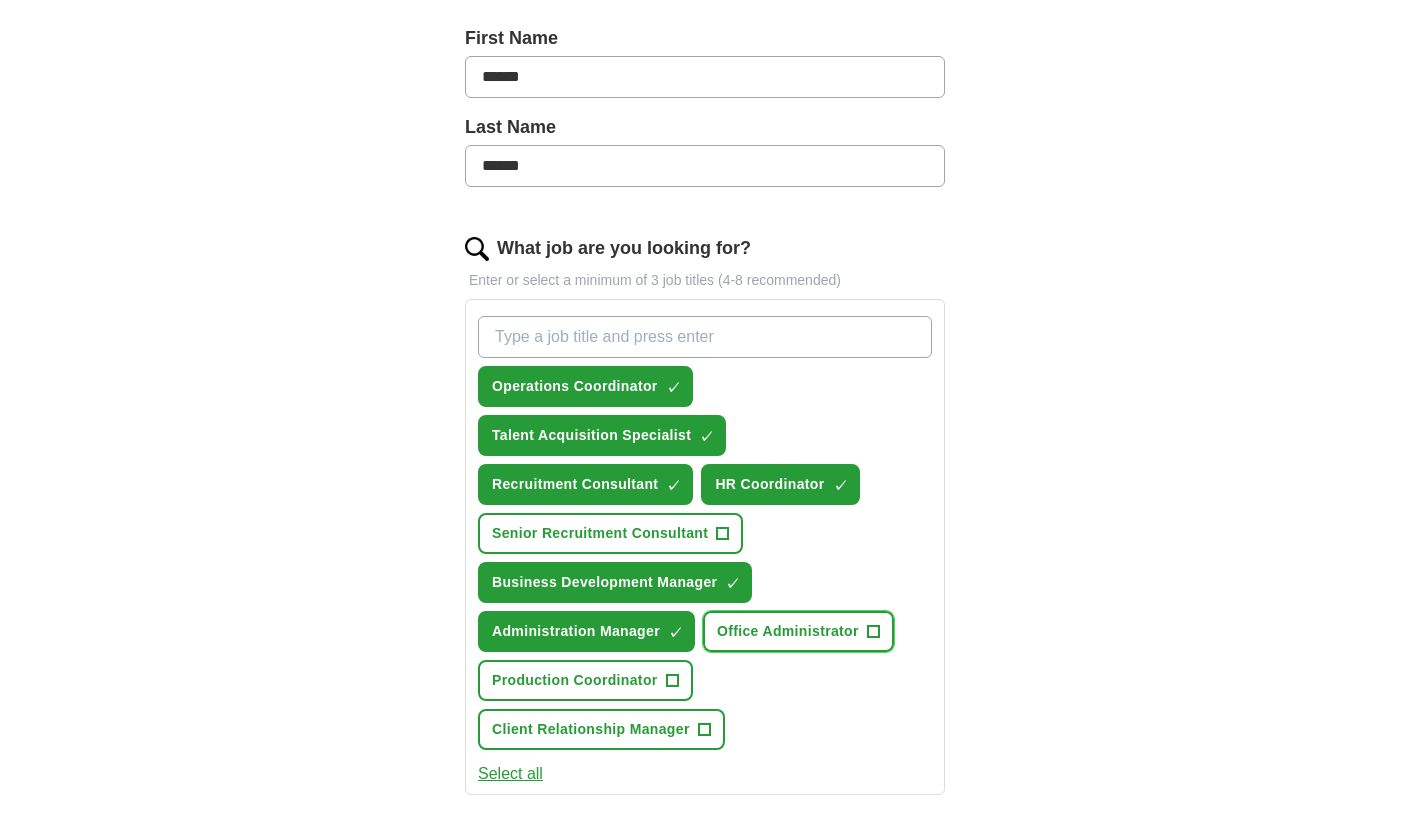 click on "Office Administrator" at bounding box center [788, 631] 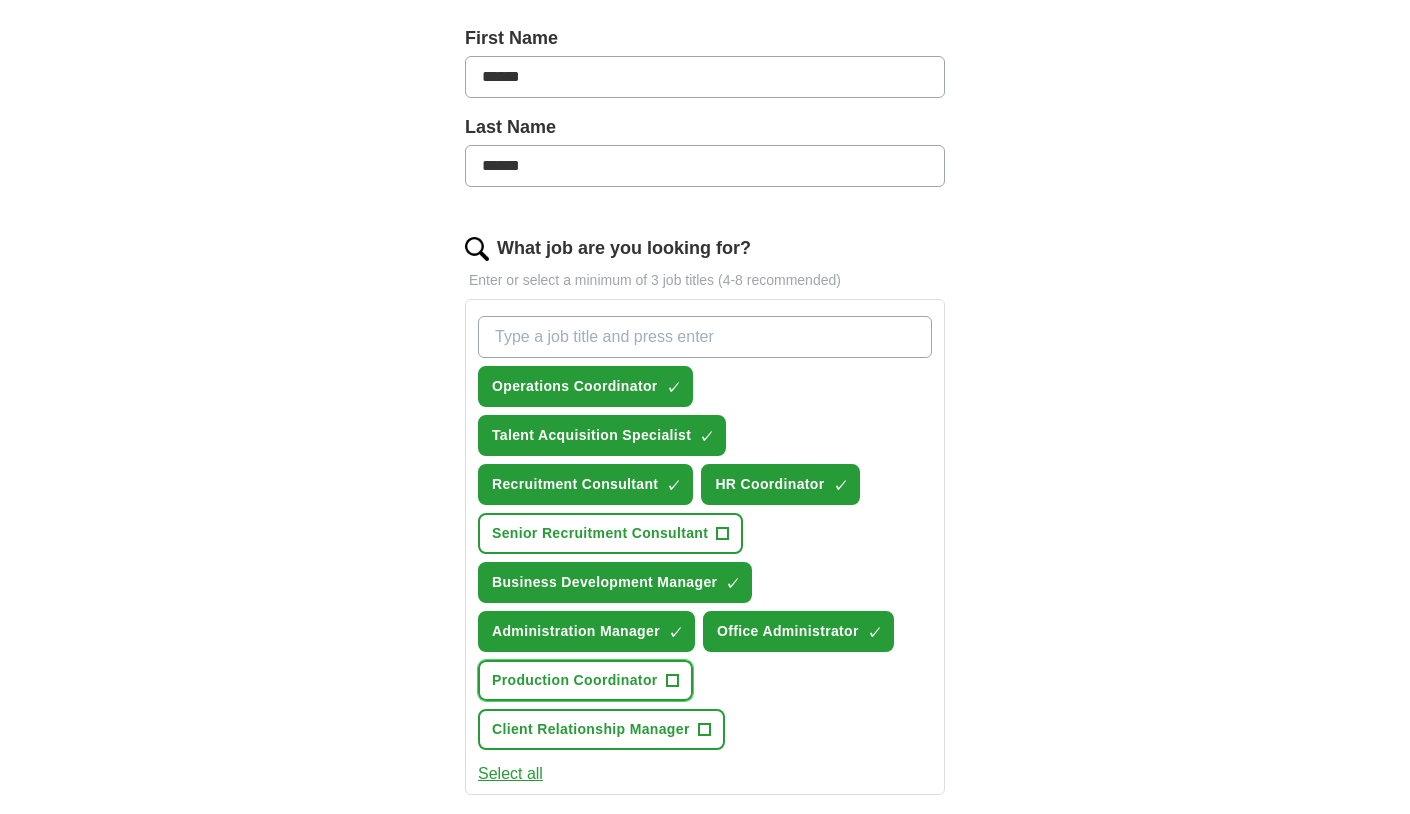 click on "Production Coordinator" at bounding box center [575, 680] 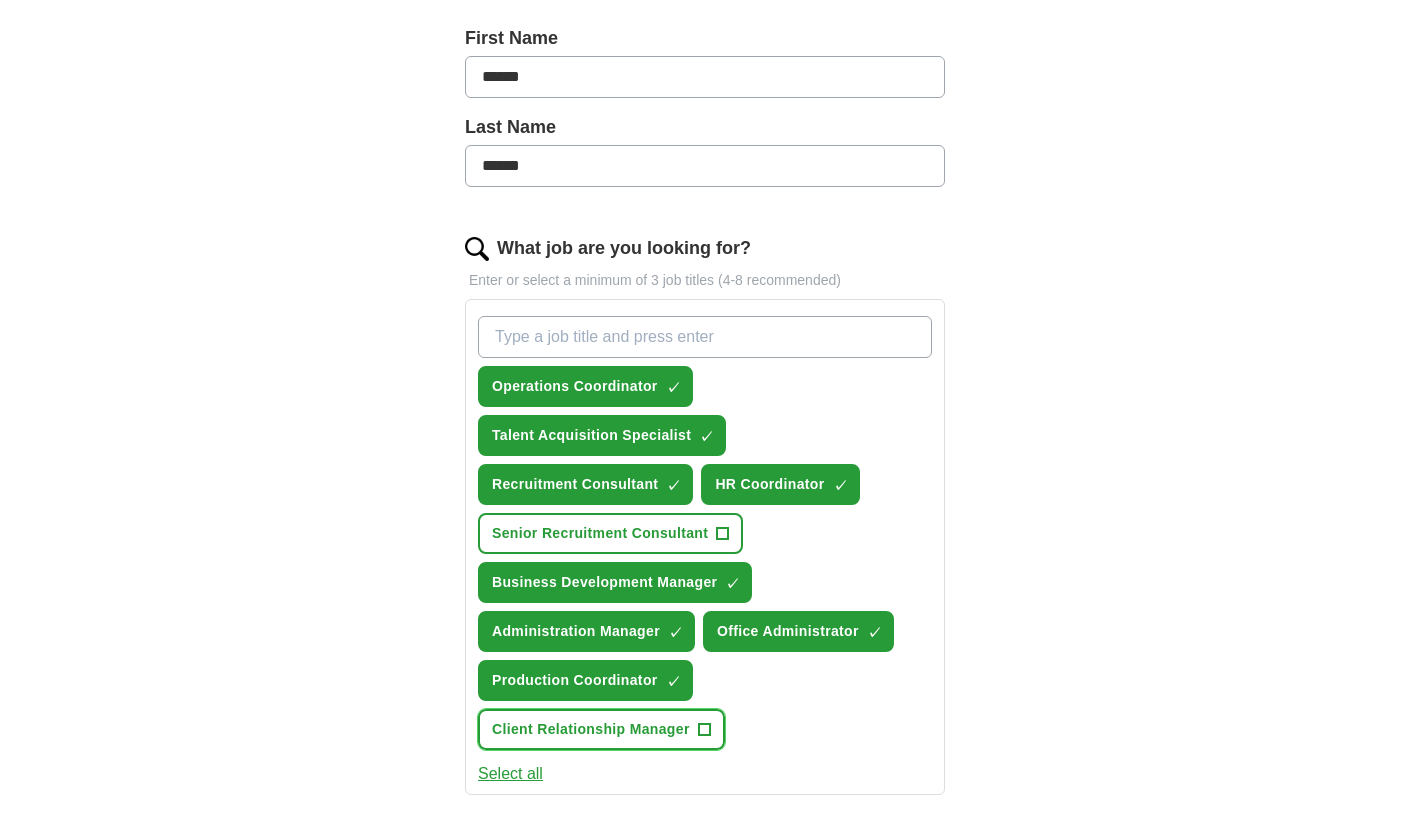 click on "Client Relationship Manager" at bounding box center (591, 729) 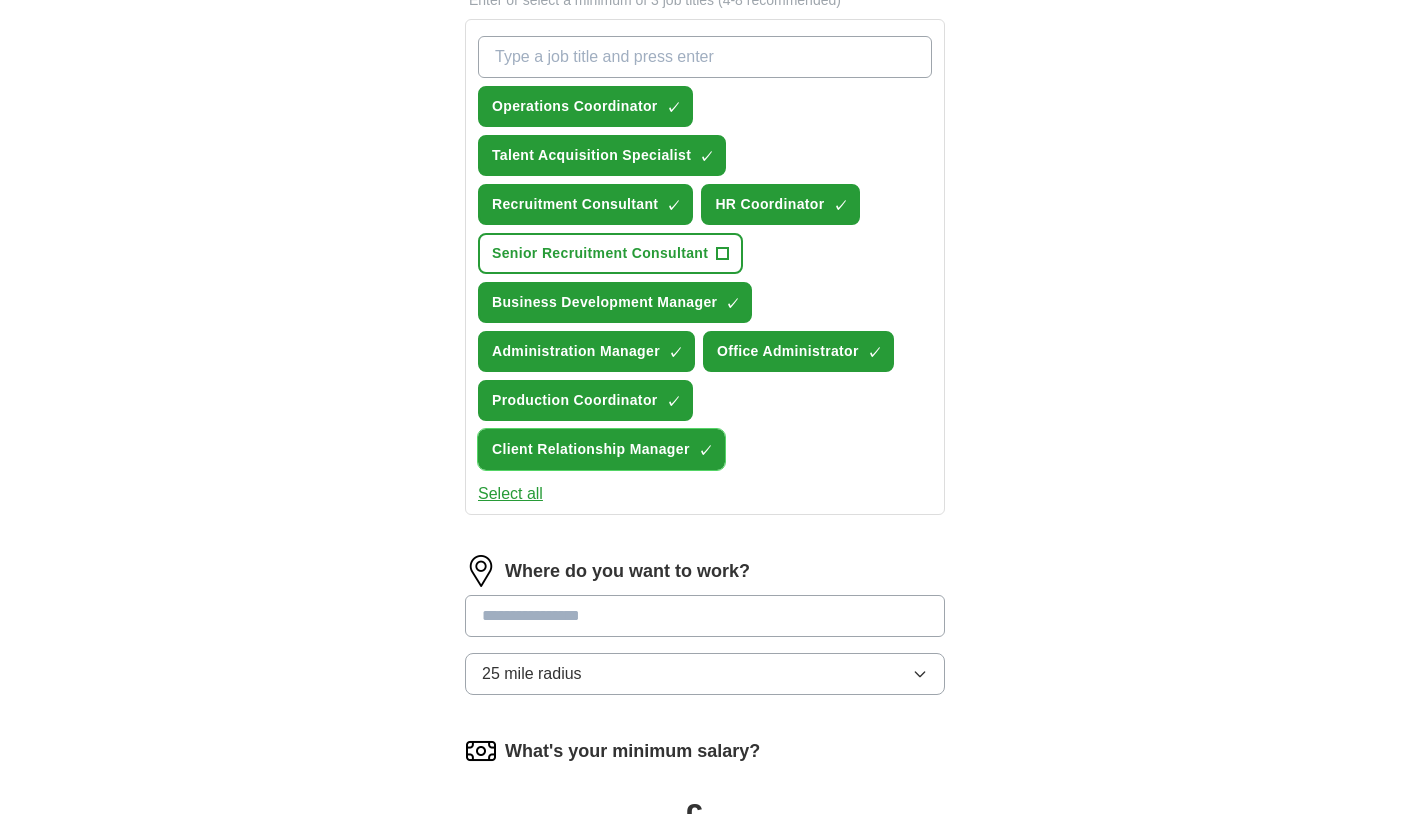 scroll, scrollTop: 752, scrollLeft: 0, axis: vertical 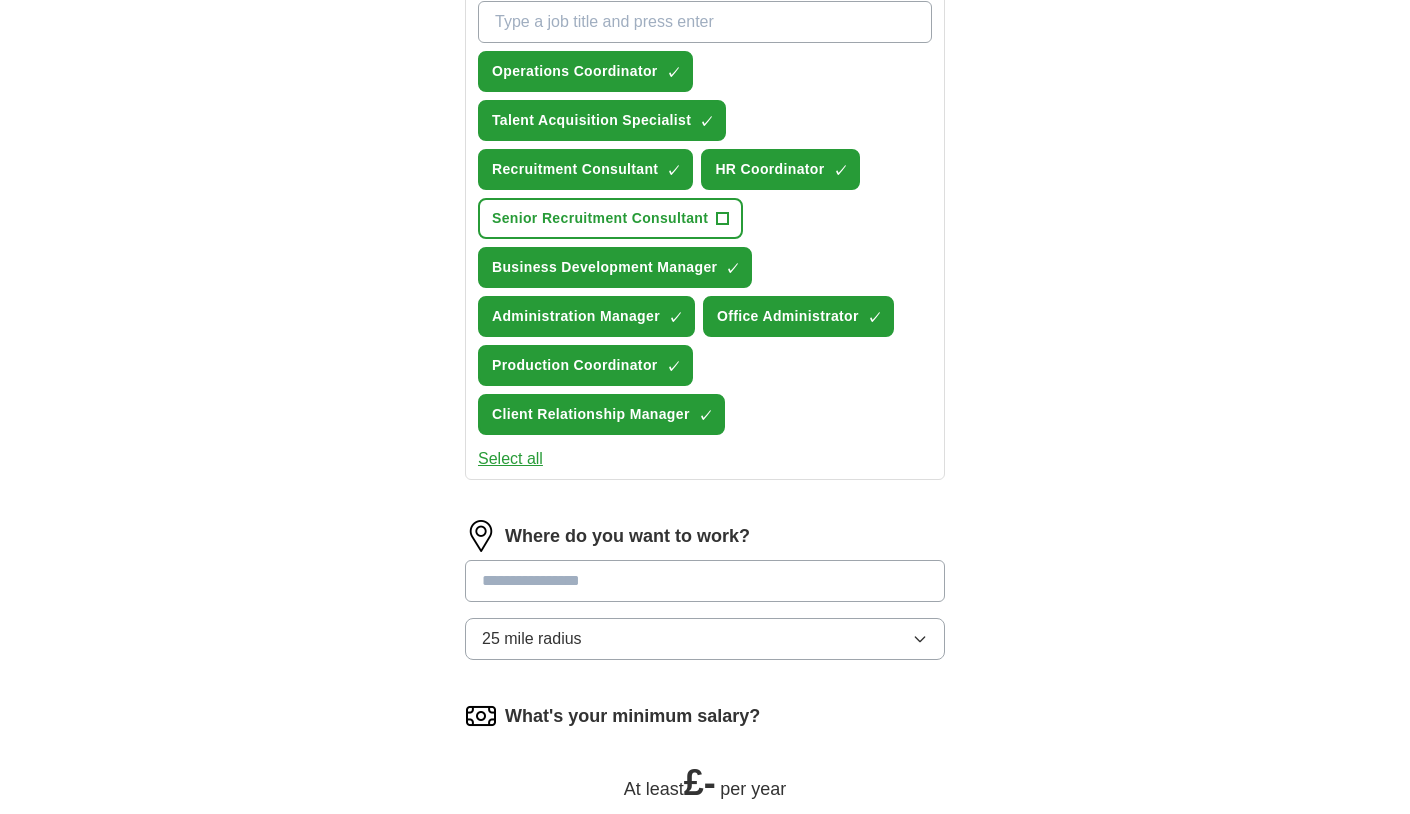 click at bounding box center (705, 581) 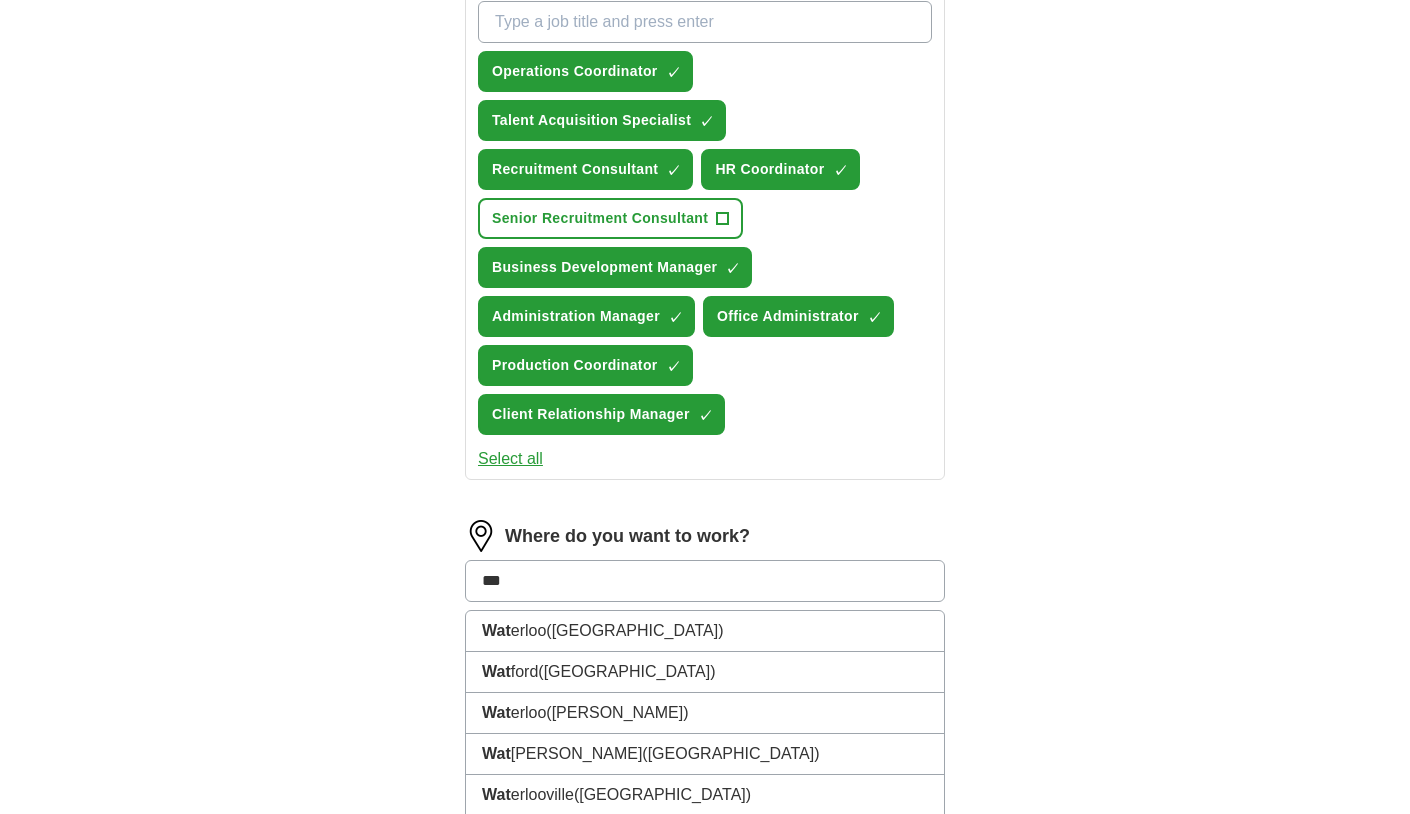 type on "****" 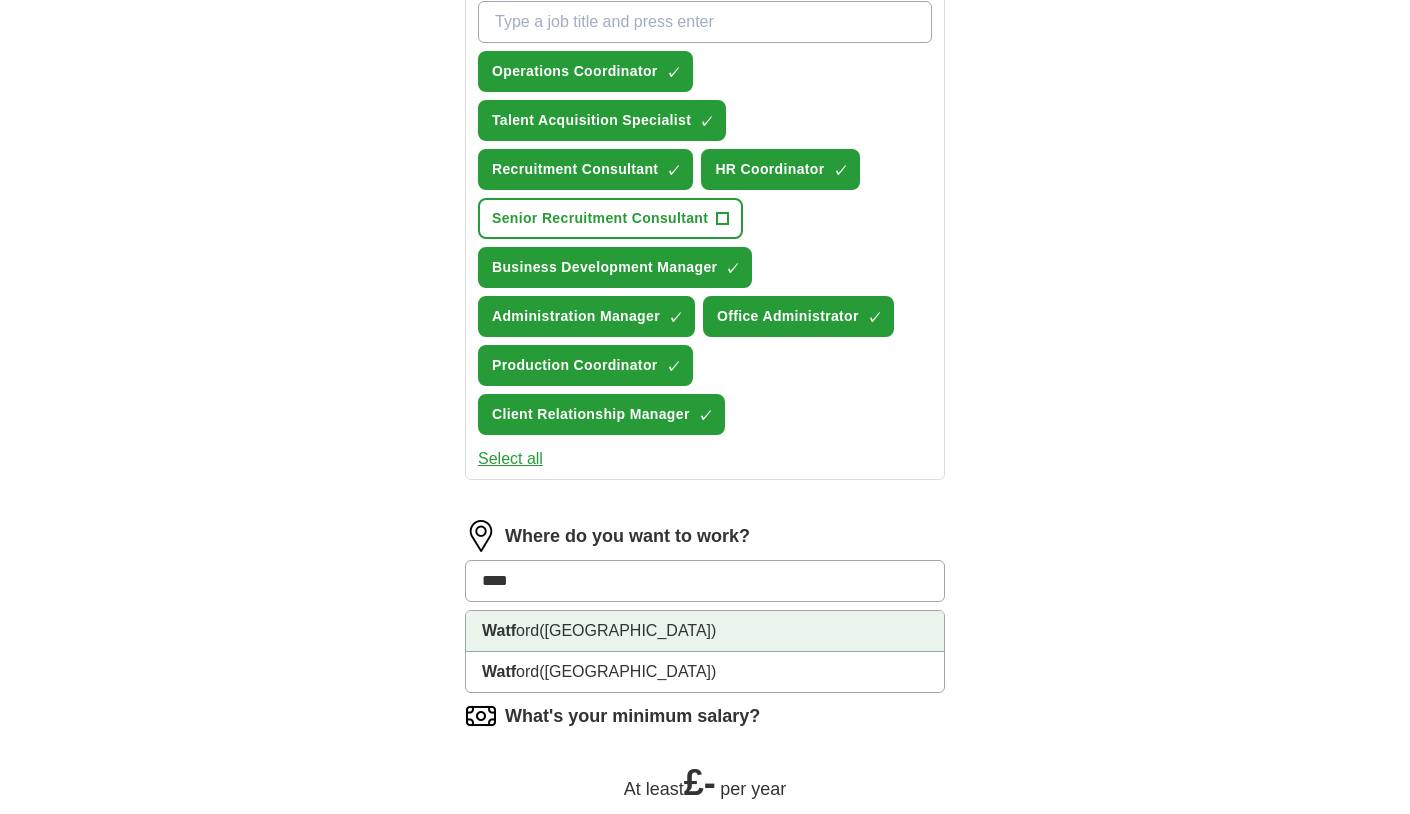 click on "([GEOGRAPHIC_DATA])" at bounding box center [627, 630] 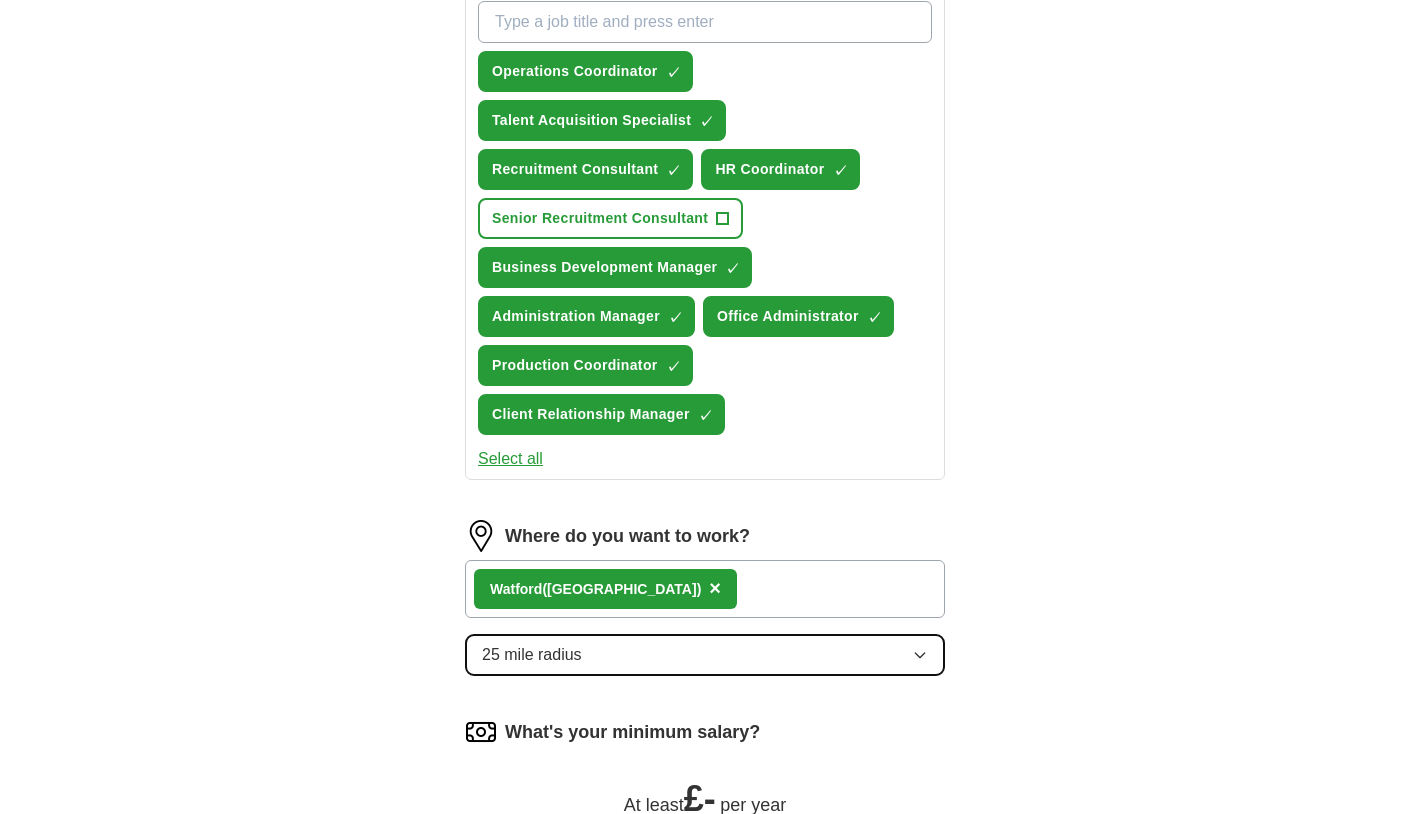 click on "25 mile radius" at bounding box center (705, 655) 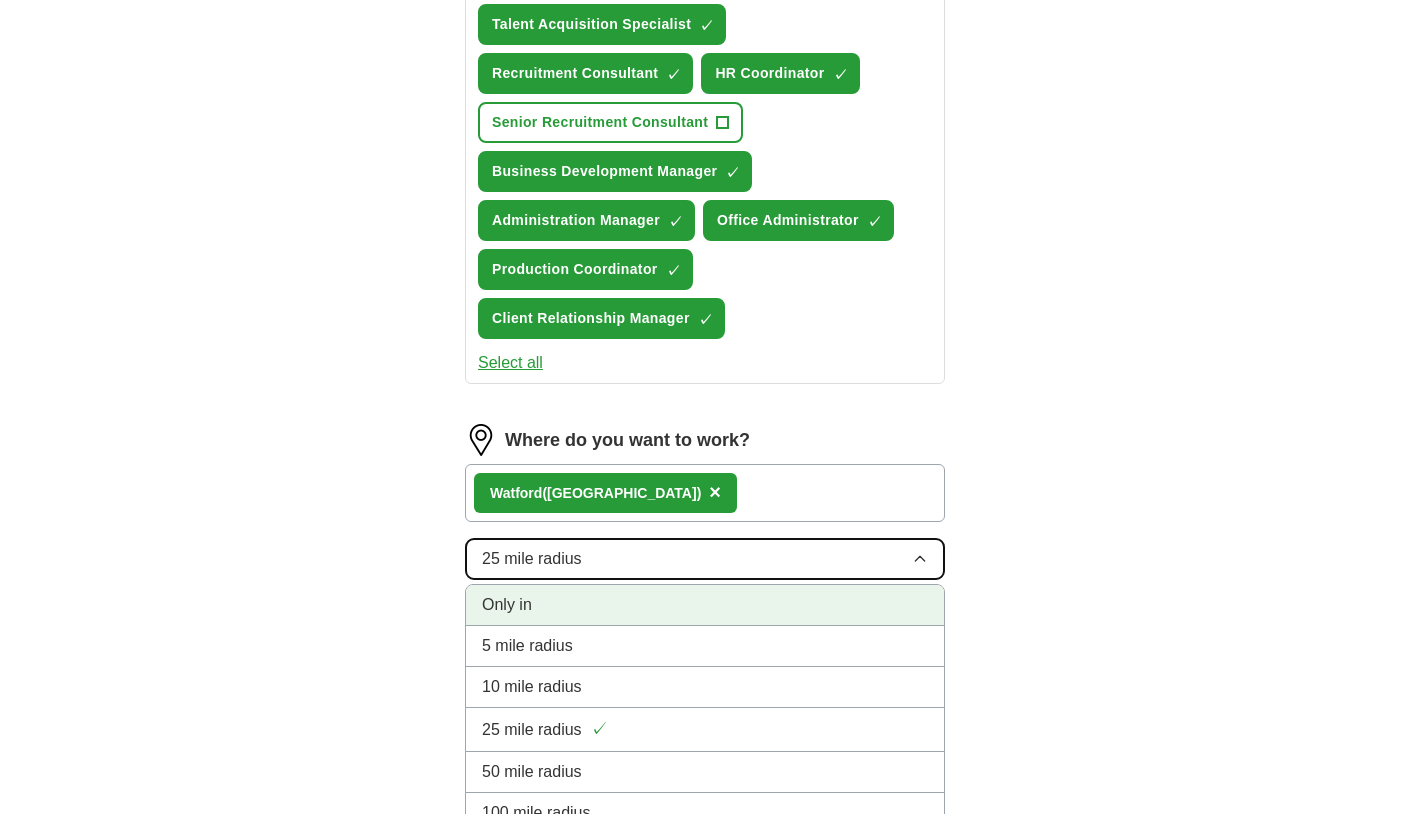 scroll, scrollTop: 850, scrollLeft: 0, axis: vertical 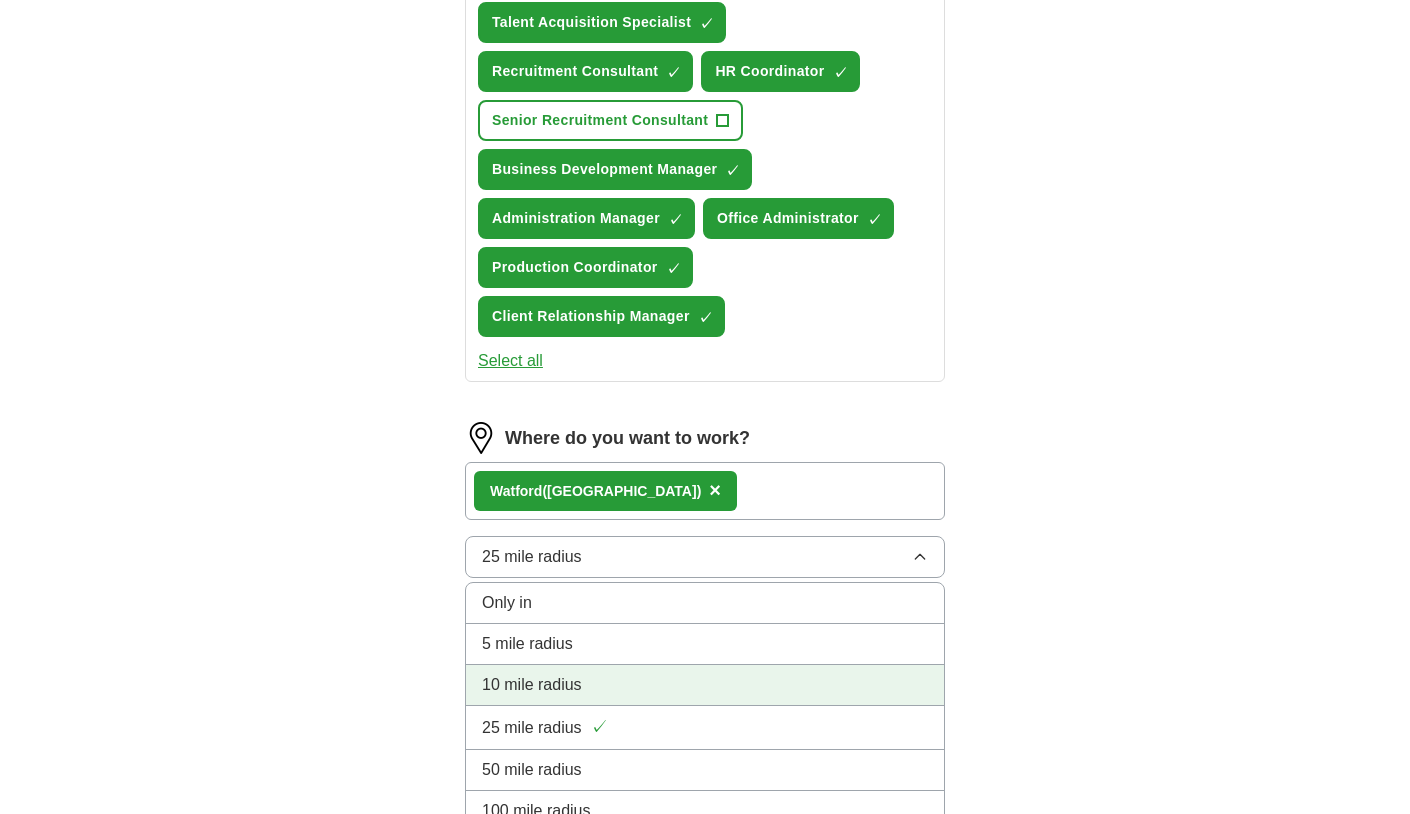 click on "10 mile radius" at bounding box center [705, 685] 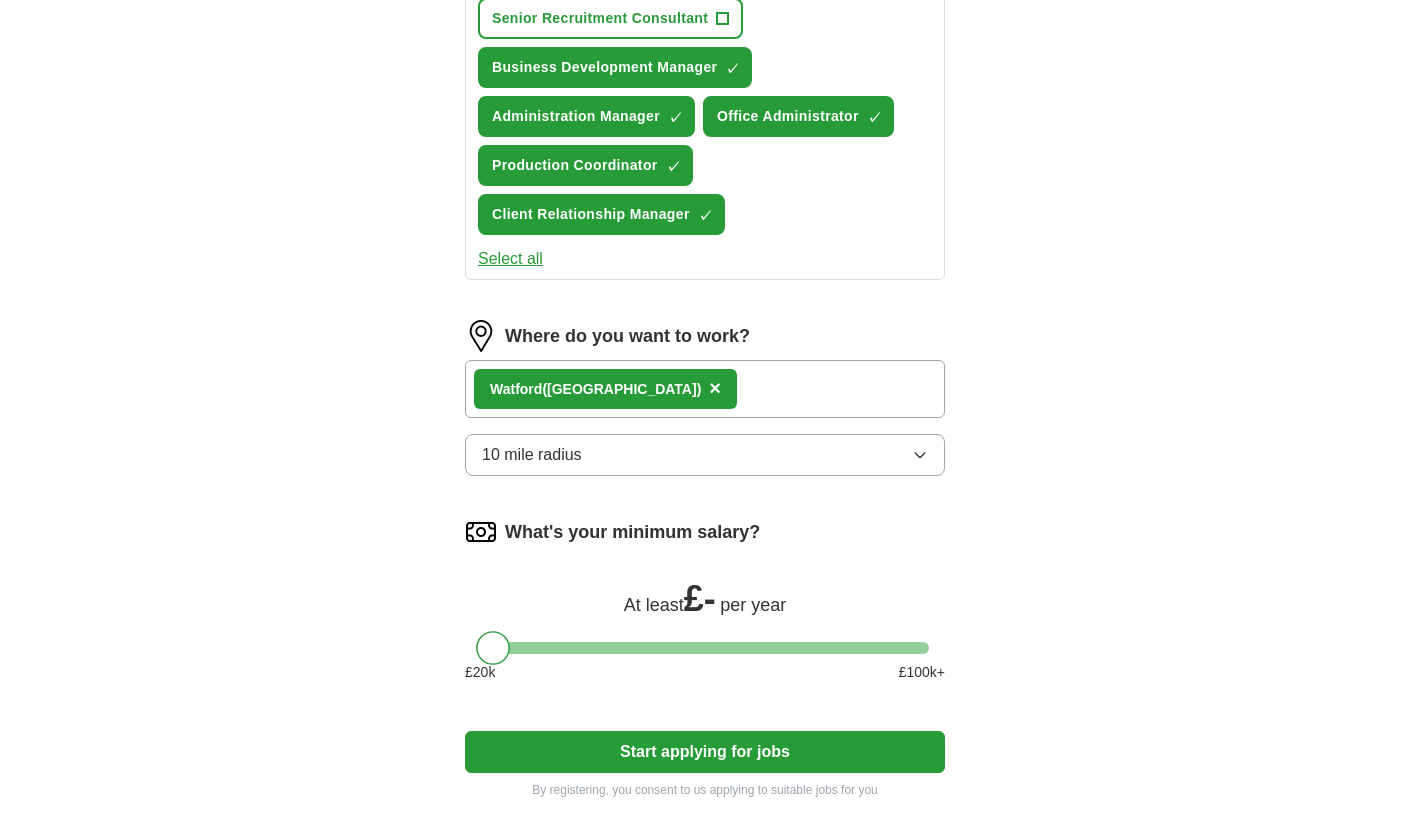 scroll, scrollTop: 967, scrollLeft: 0, axis: vertical 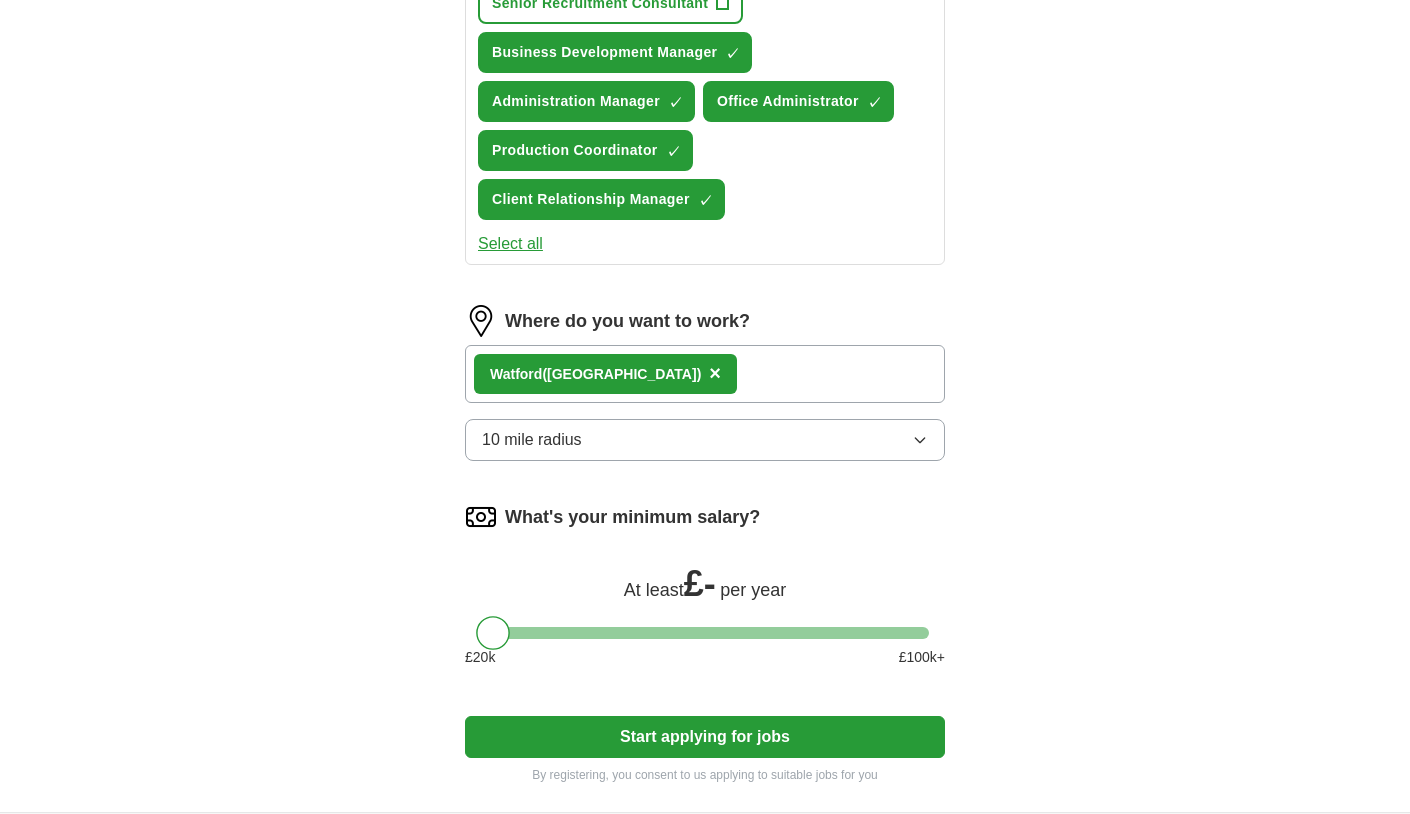 click at bounding box center [493, 633] 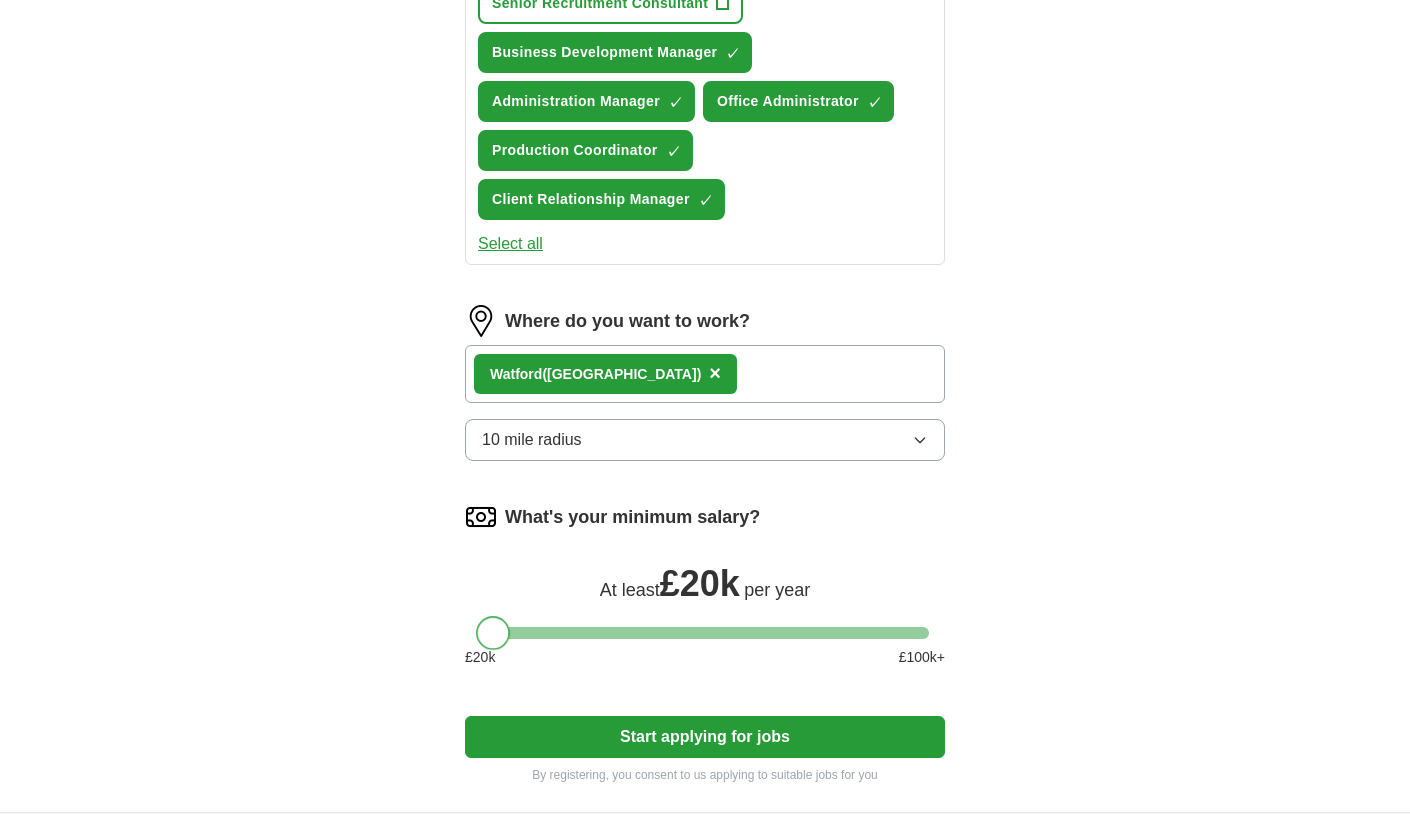 drag, startPoint x: 496, startPoint y: 640, endPoint x: 471, endPoint y: 633, distance: 25.96151 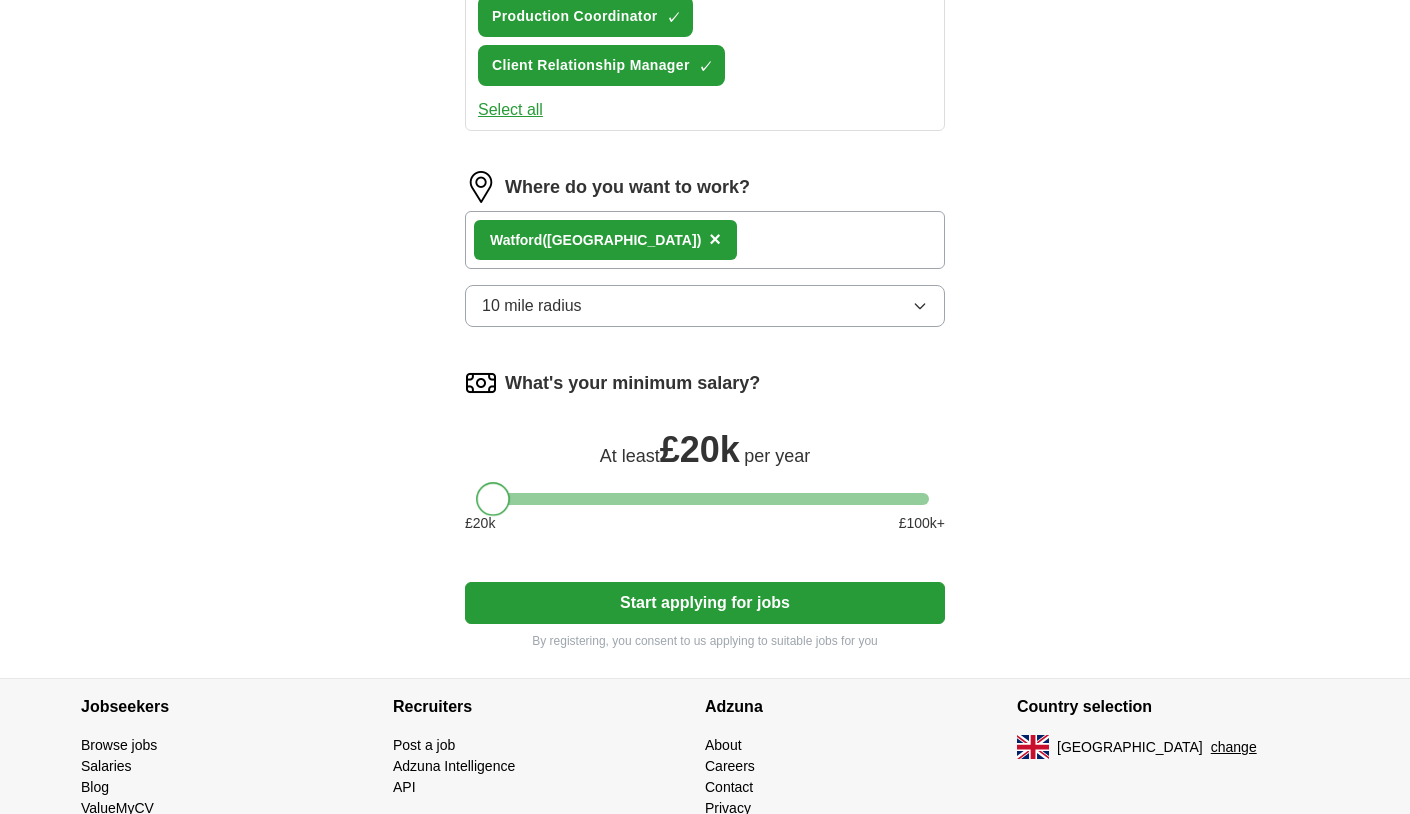 scroll, scrollTop: 1104, scrollLeft: 0, axis: vertical 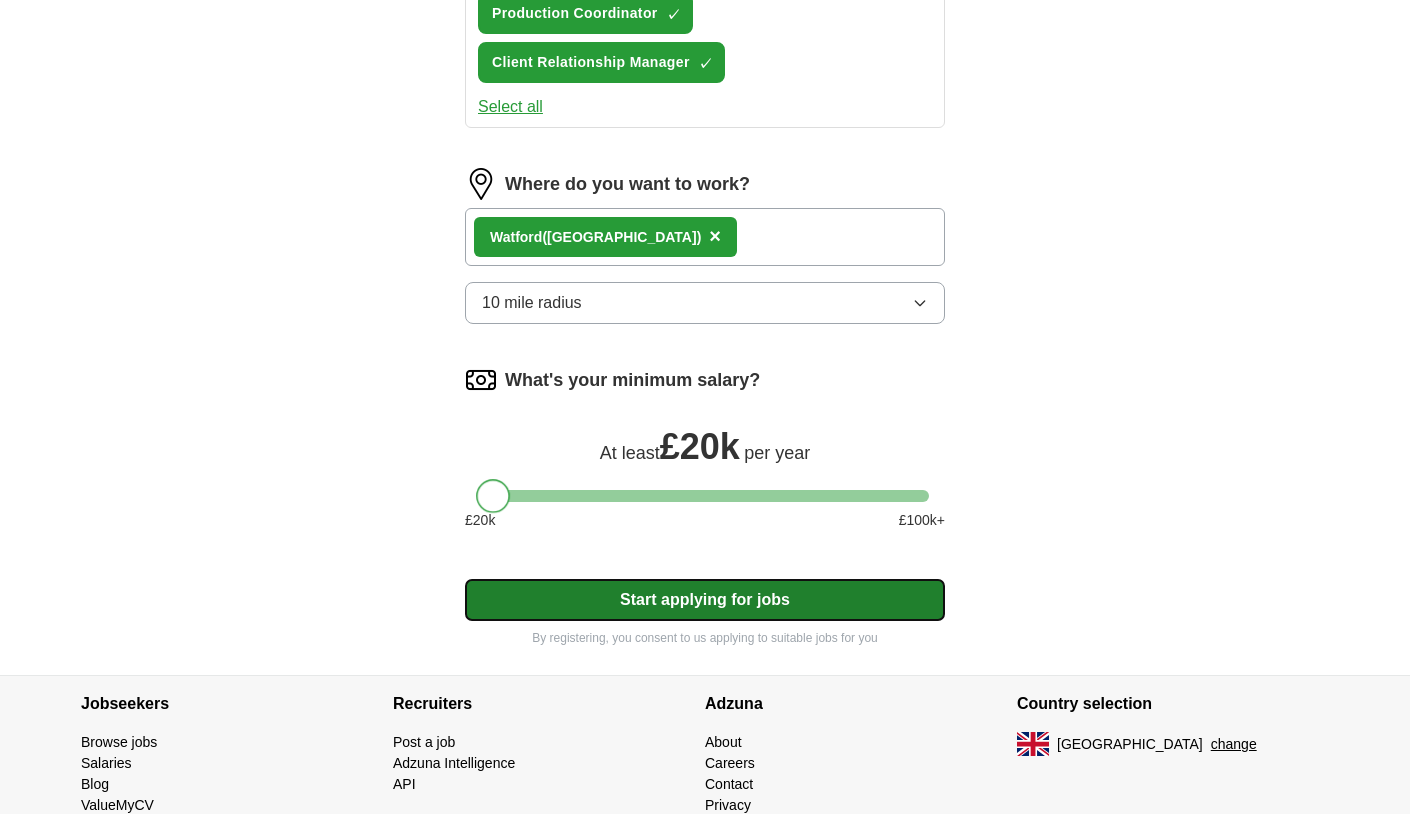 click on "Start applying for jobs" at bounding box center [705, 600] 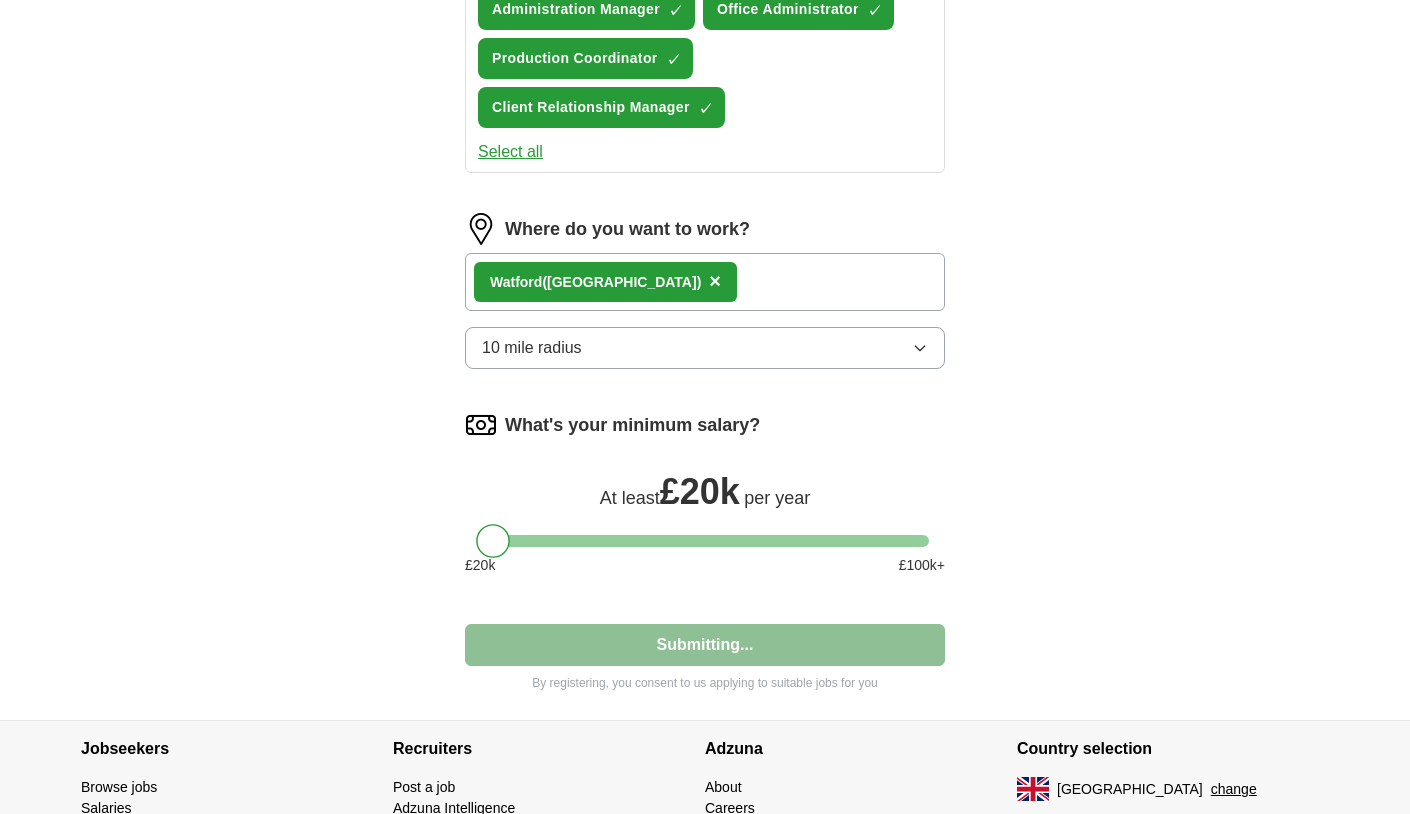 select on "**" 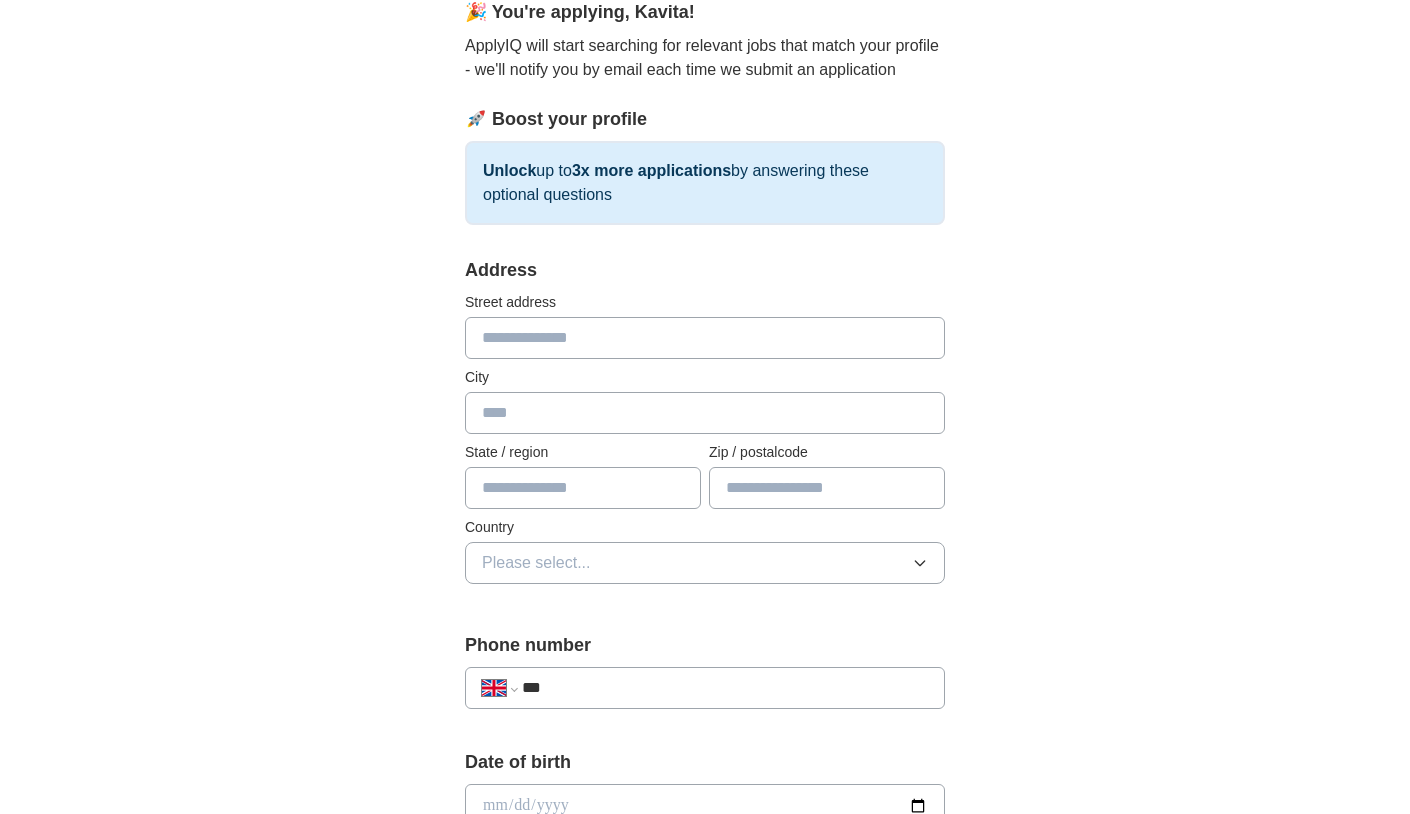 scroll, scrollTop: 195, scrollLeft: 0, axis: vertical 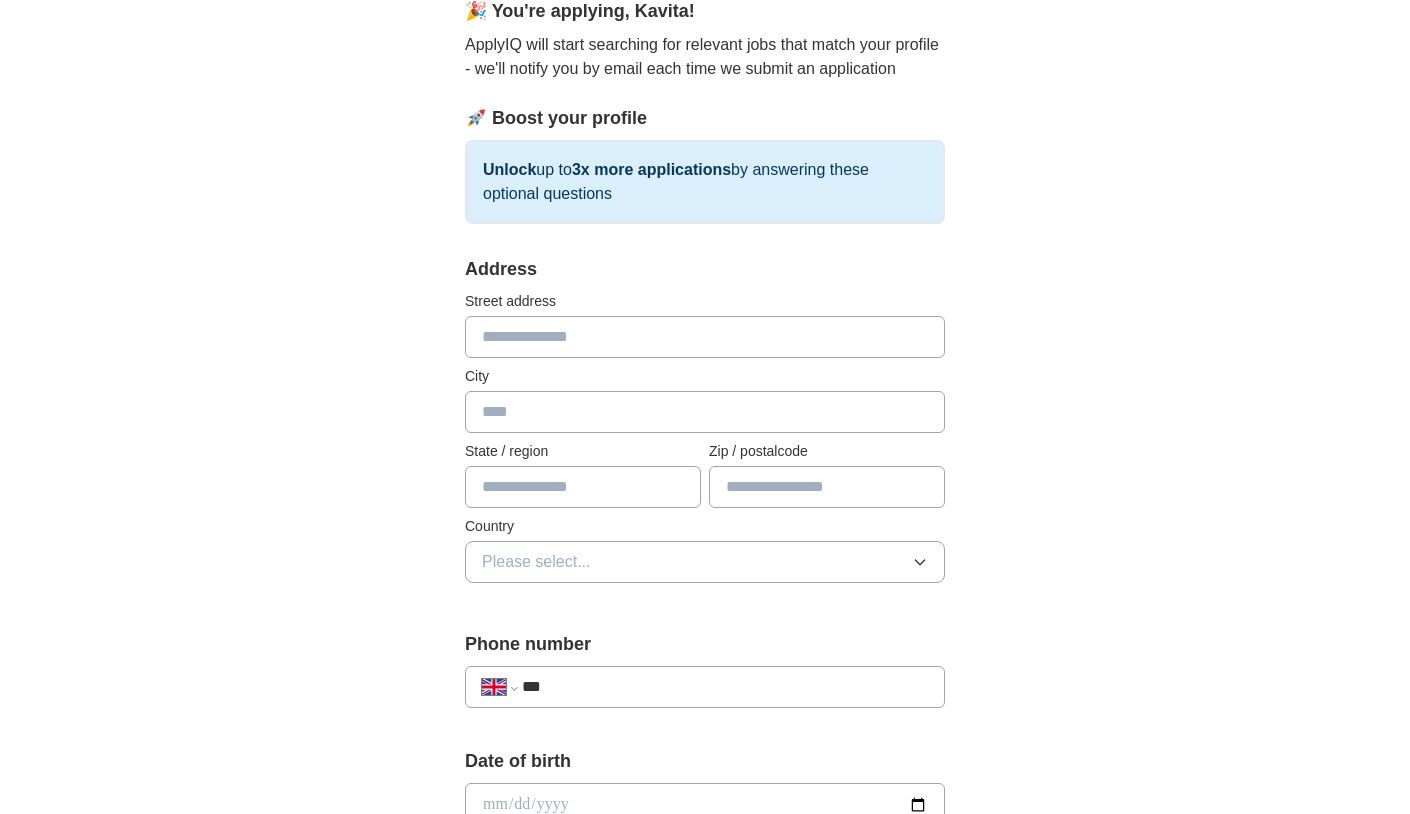 click at bounding box center (705, 337) 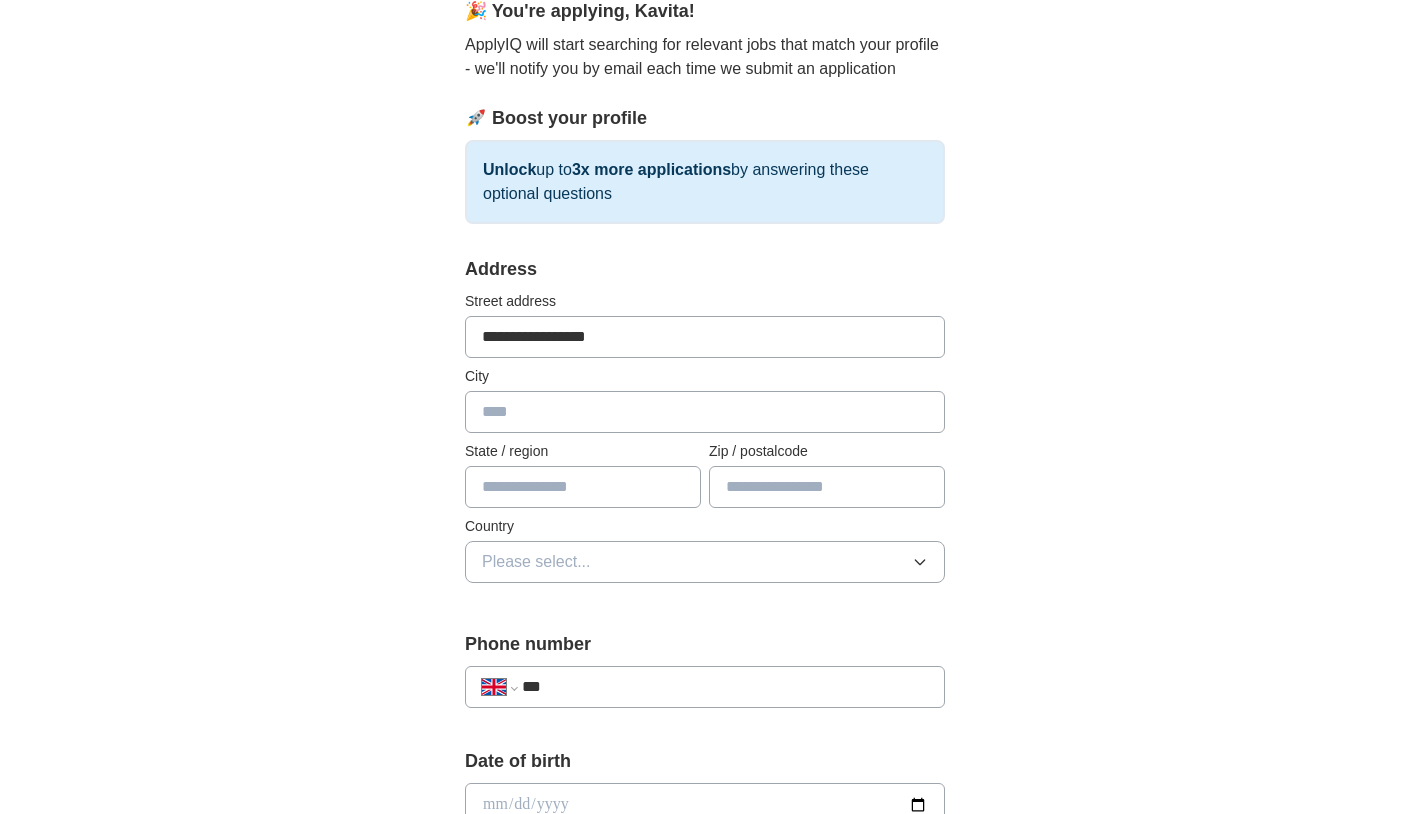 type on "*******" 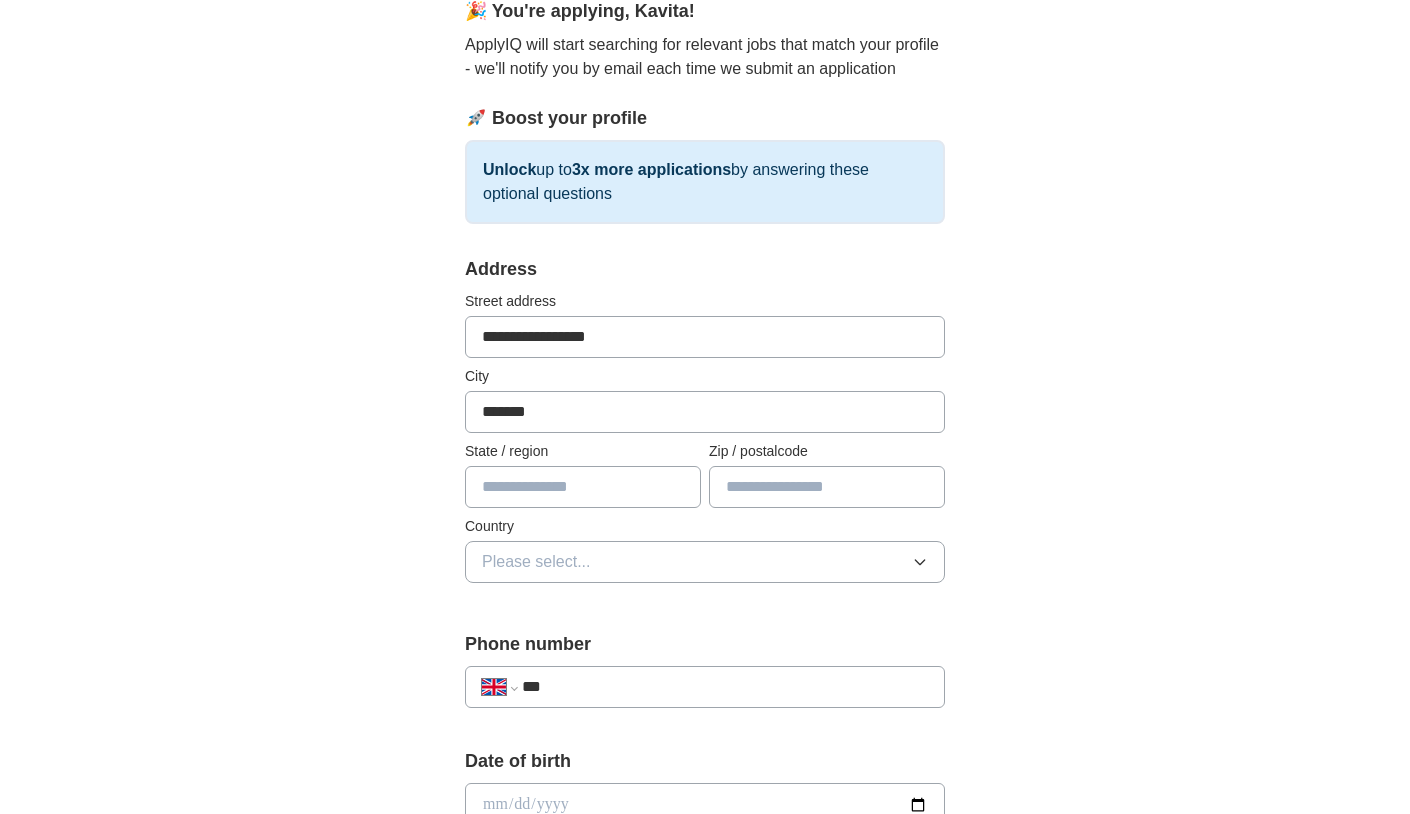 type on "******" 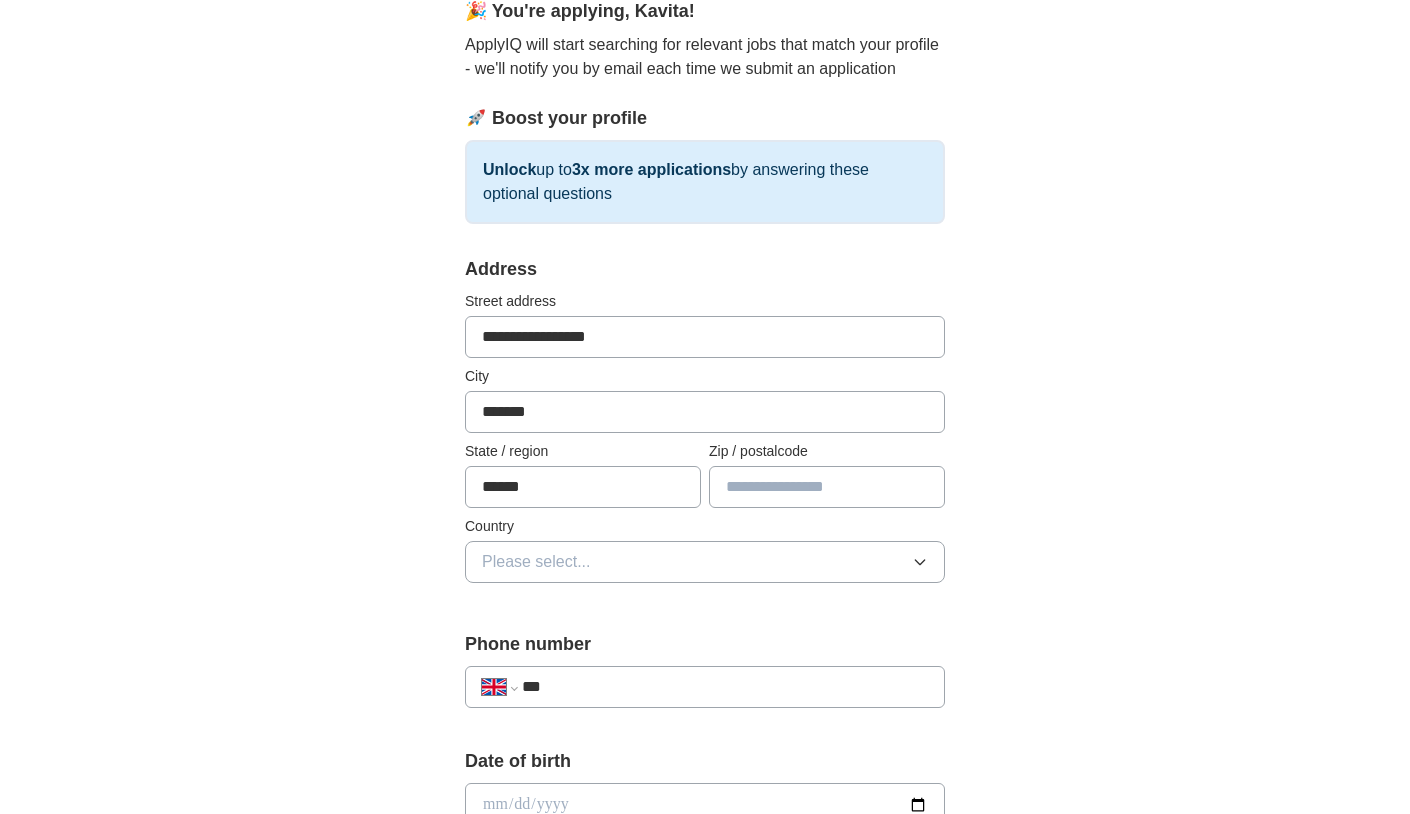 type on "********" 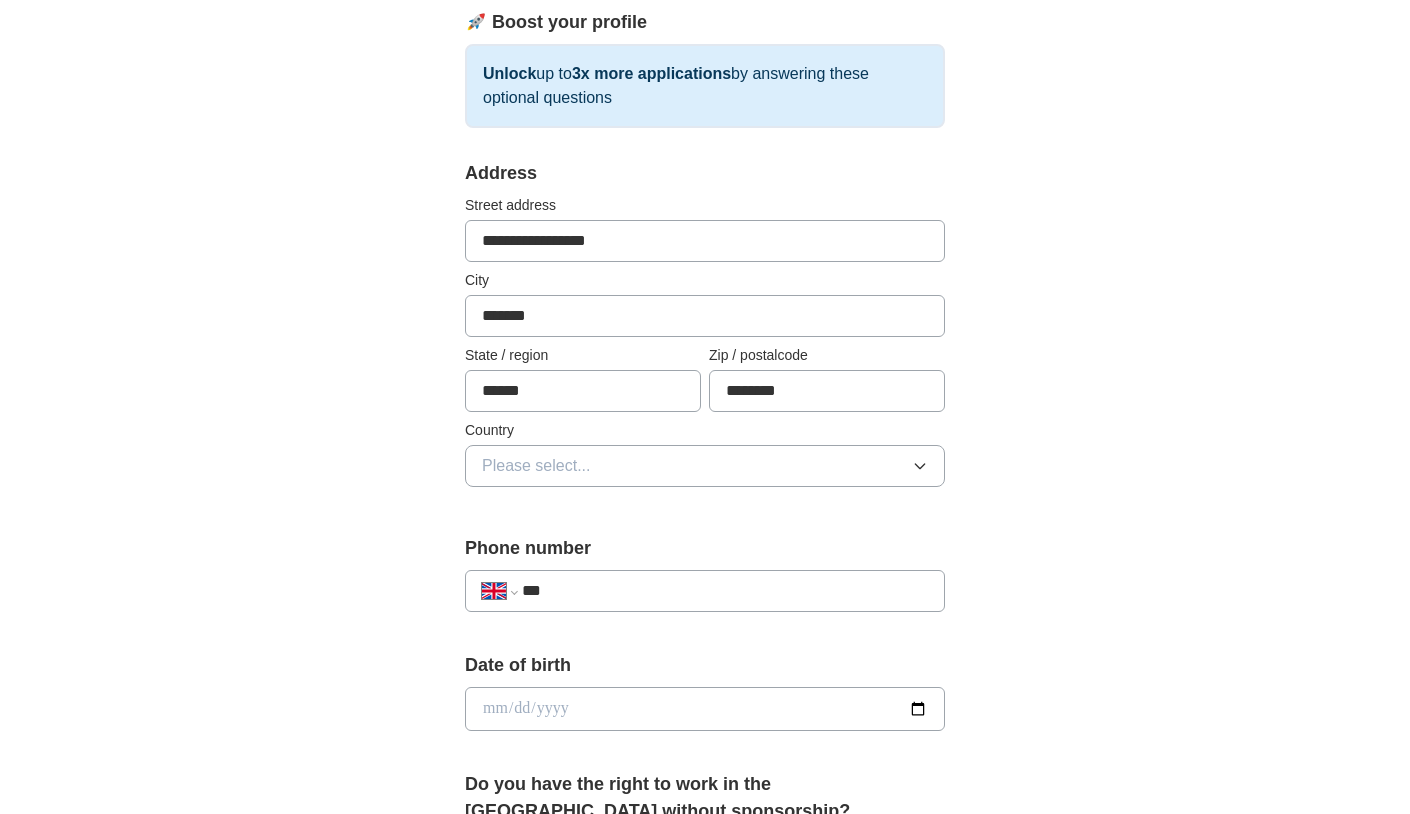 scroll, scrollTop: 315, scrollLeft: 0, axis: vertical 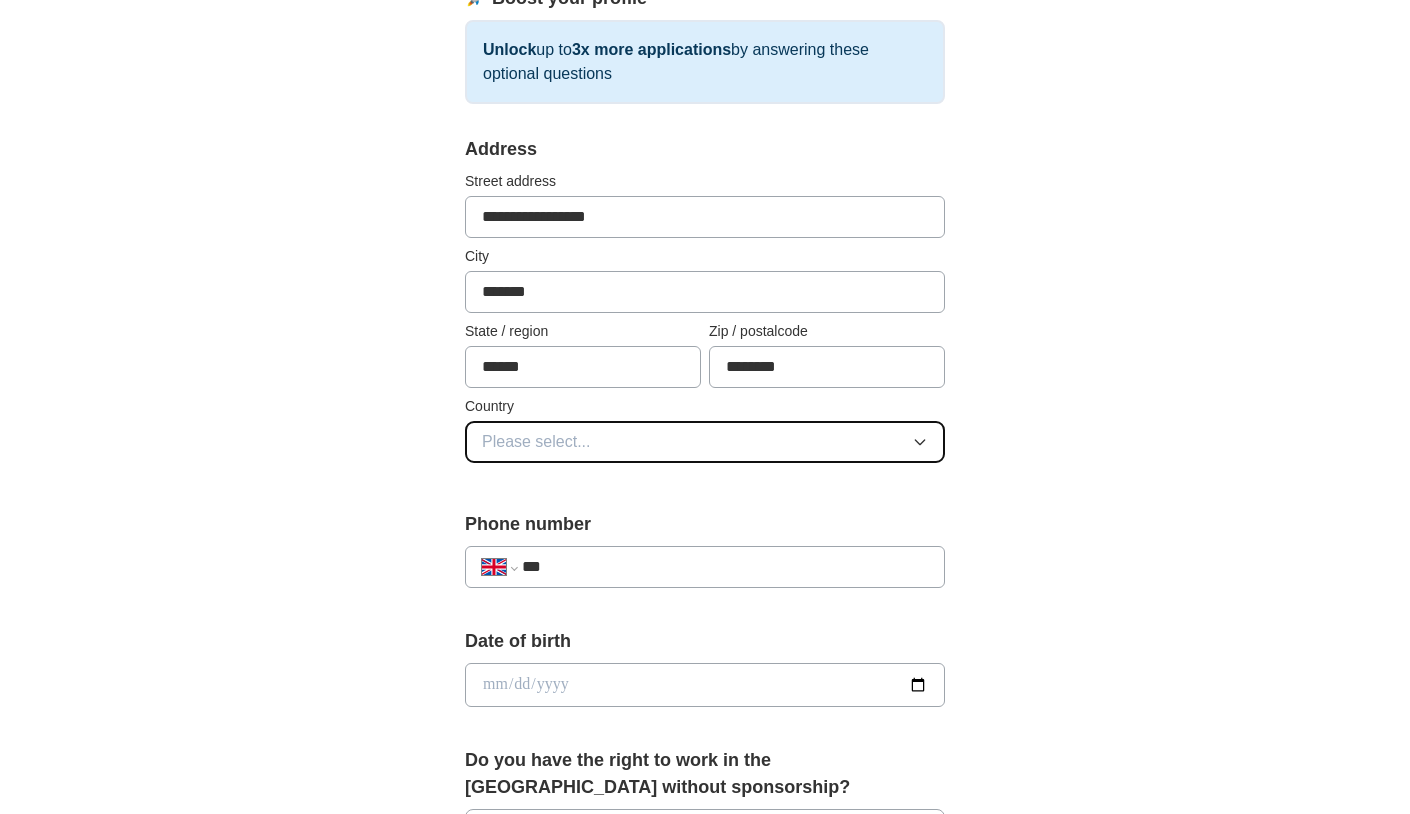 click on "Please select..." at bounding box center (705, 442) 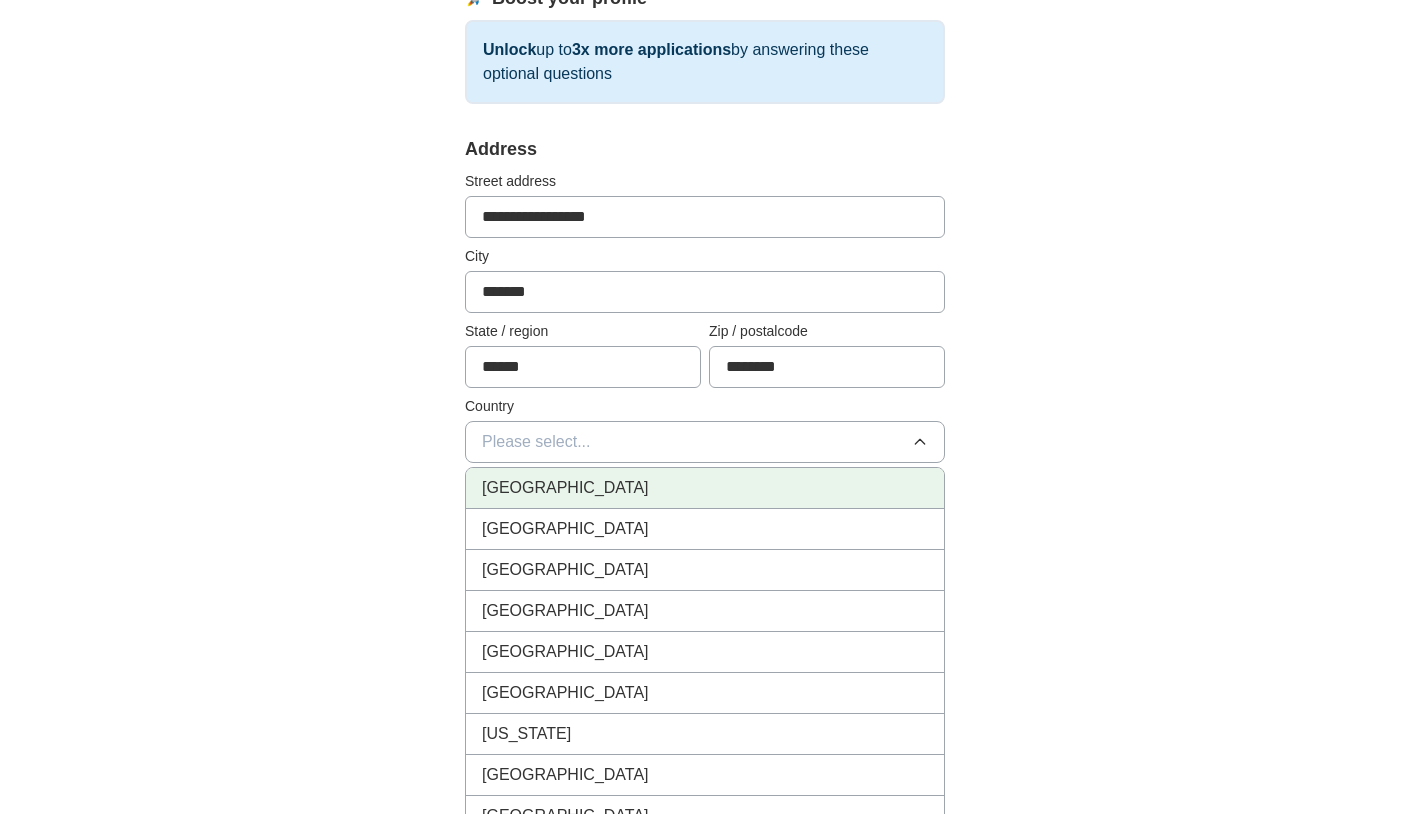 click on "[GEOGRAPHIC_DATA]" at bounding box center (705, 488) 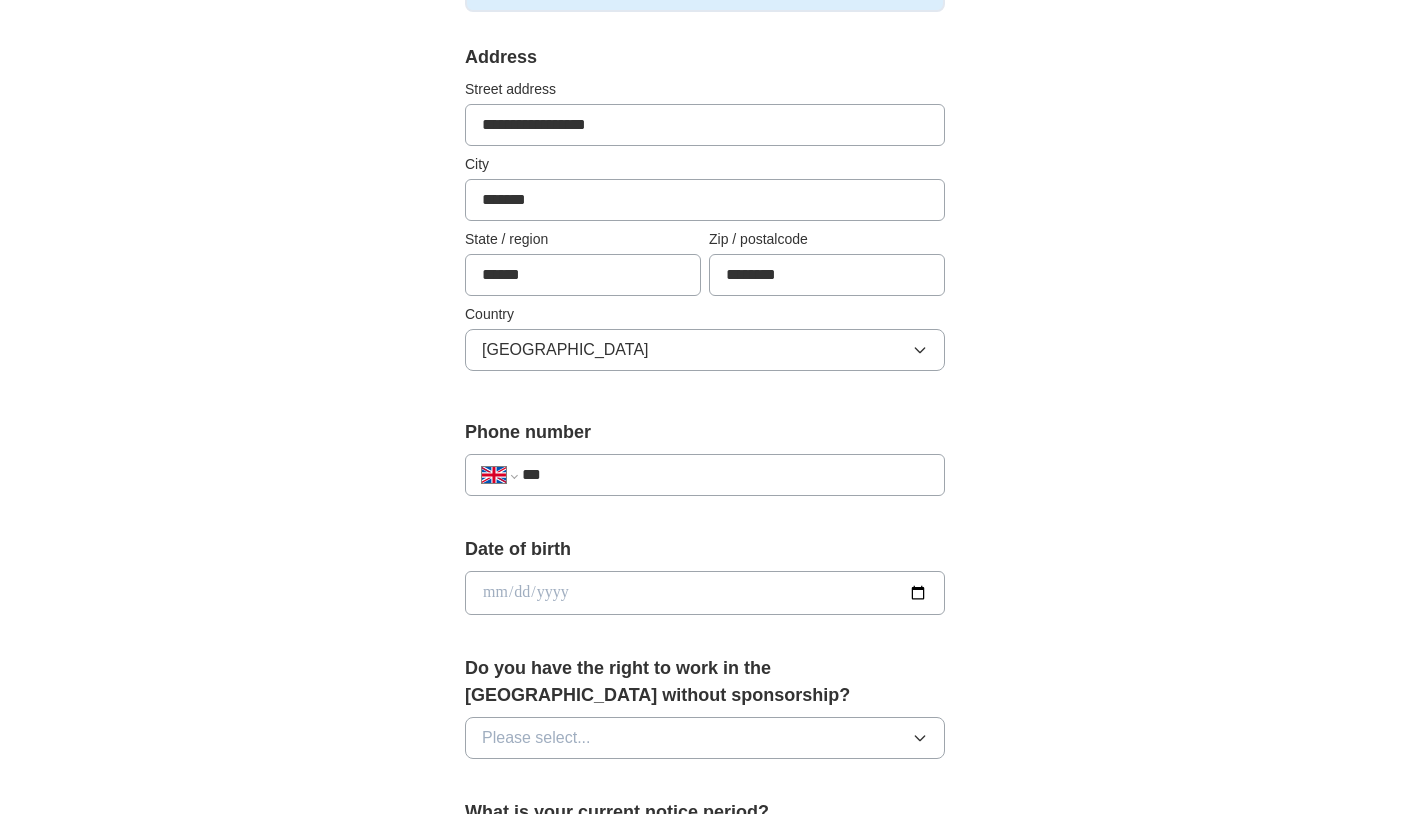 scroll, scrollTop: 419, scrollLeft: 0, axis: vertical 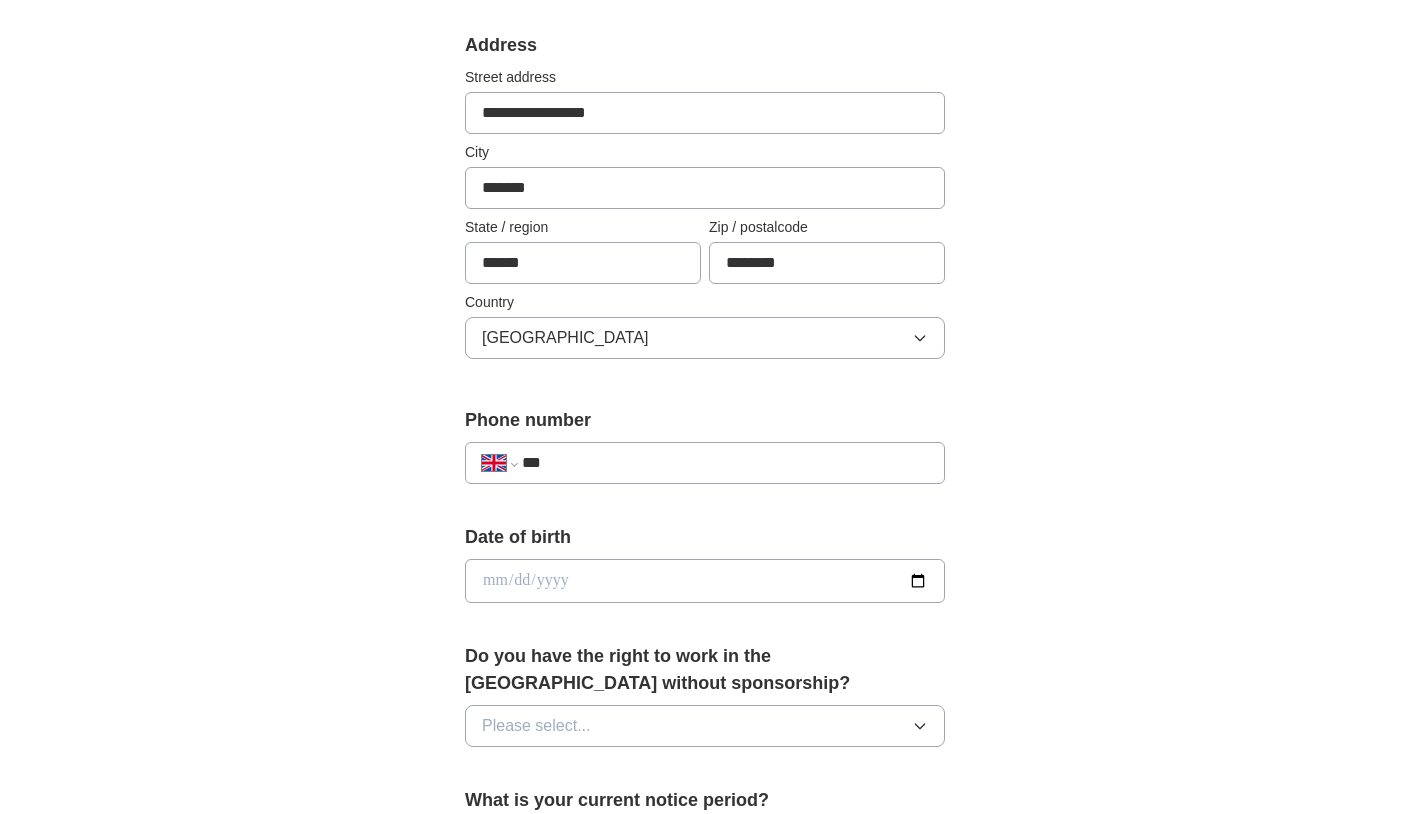 click on "***" at bounding box center (725, 463) 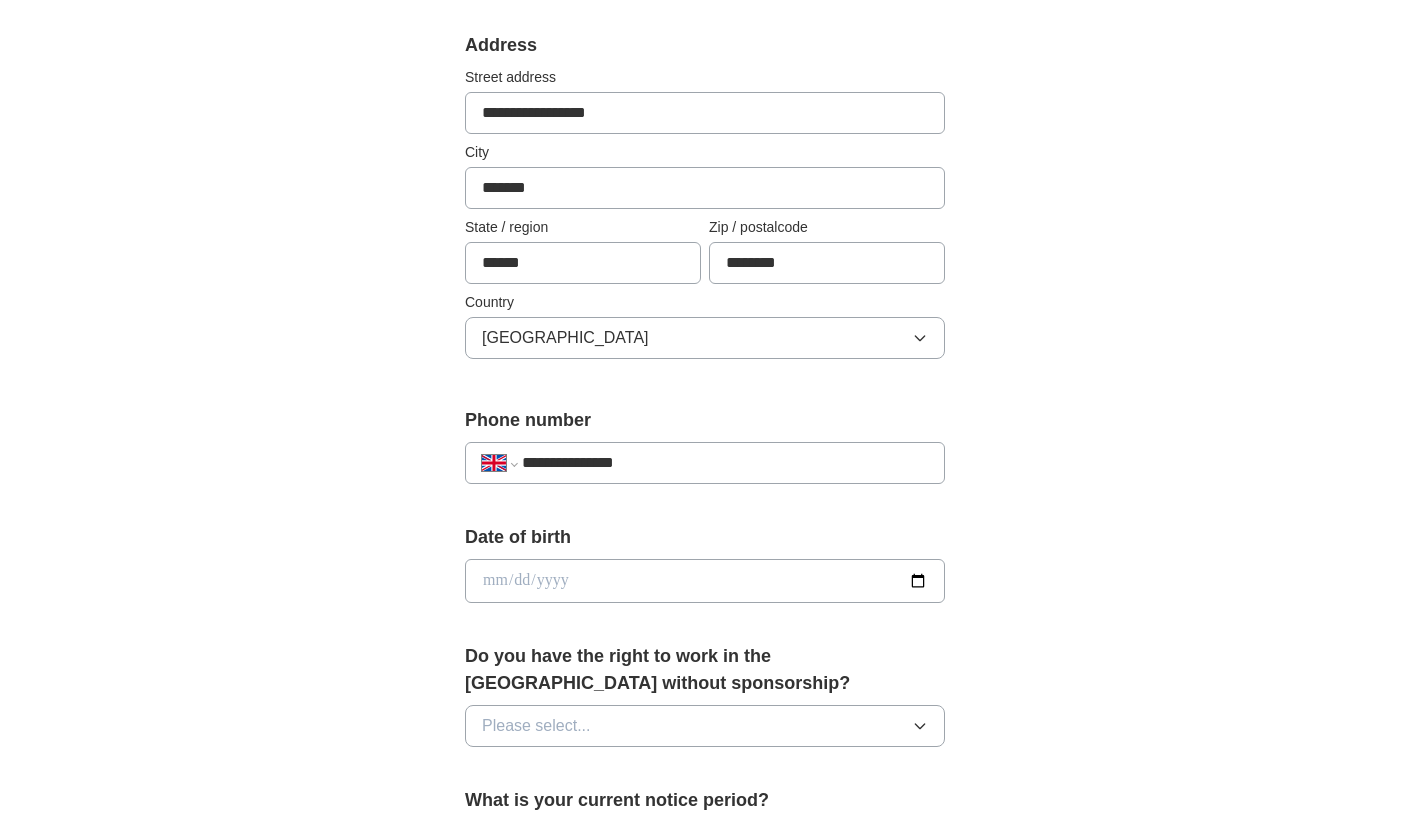 scroll, scrollTop: 468, scrollLeft: 0, axis: vertical 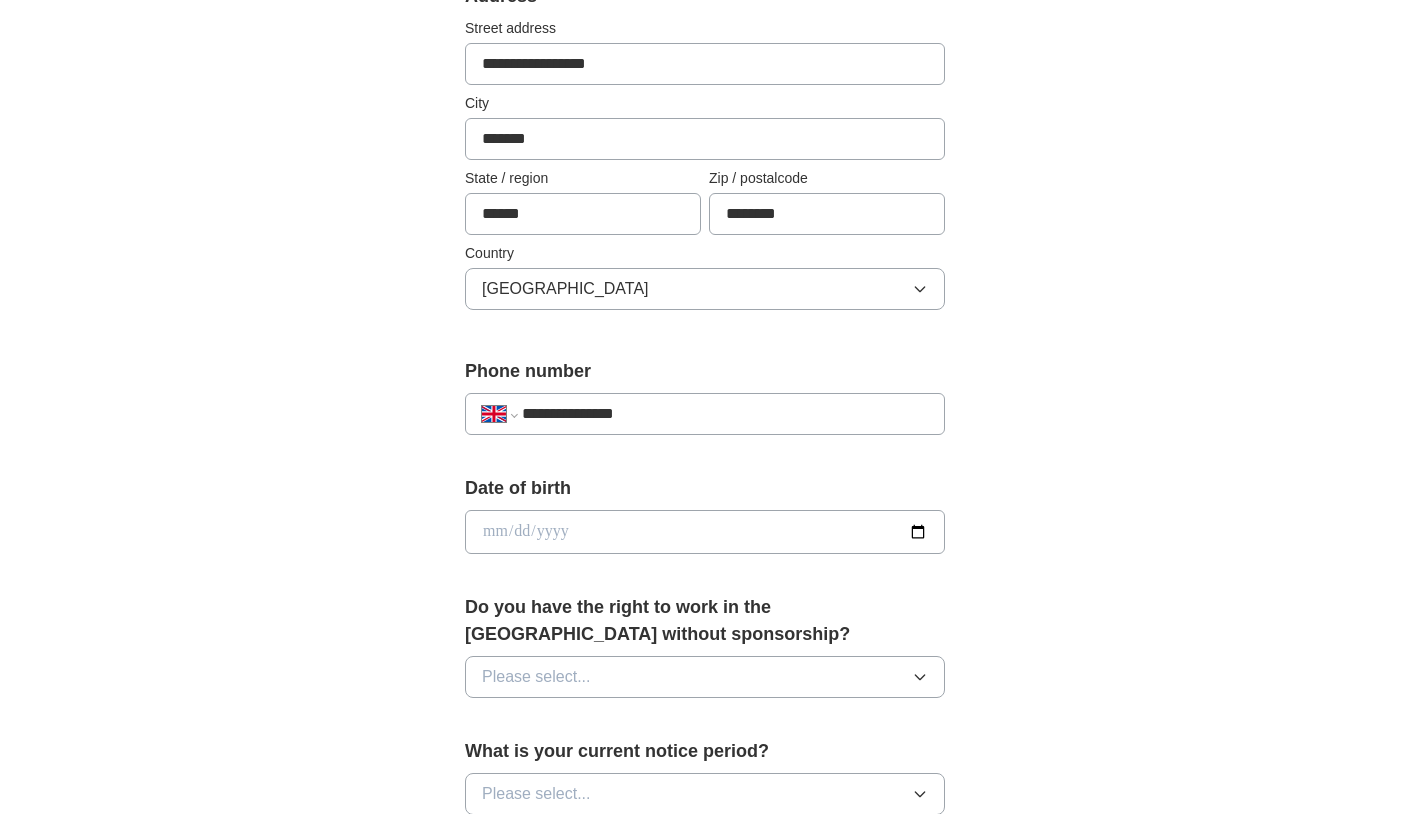 click at bounding box center (705, 532) 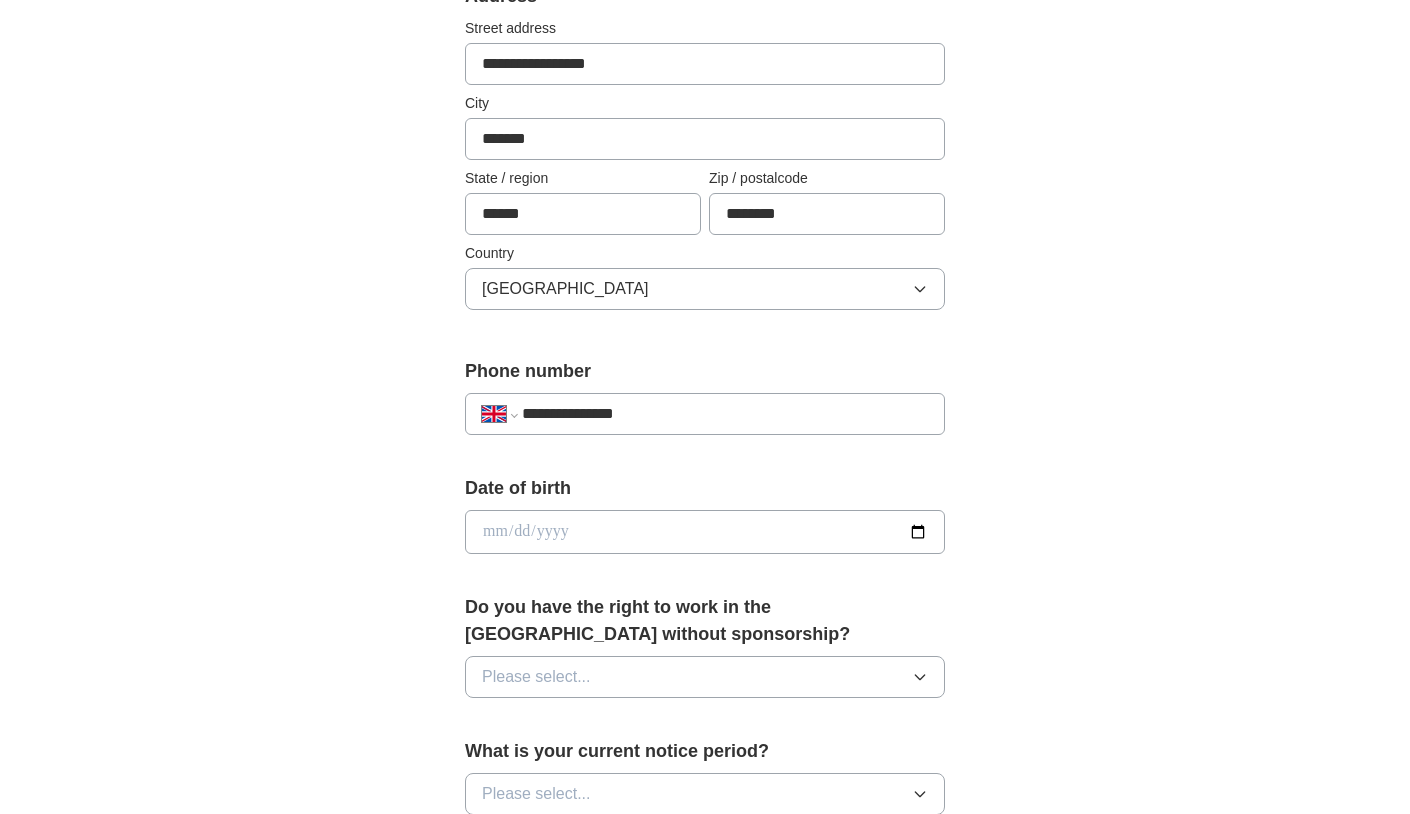 click at bounding box center [705, 532] 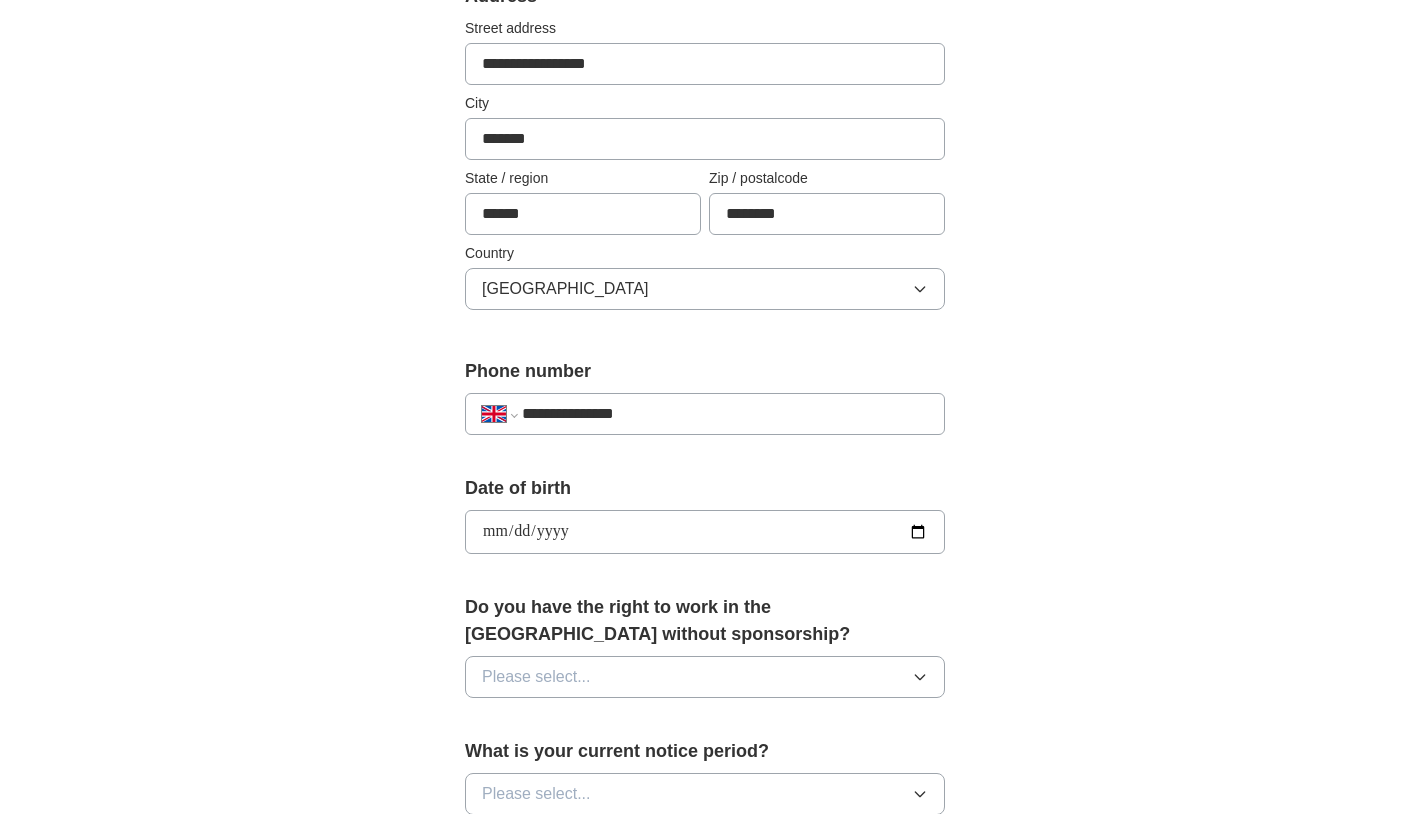 type on "**********" 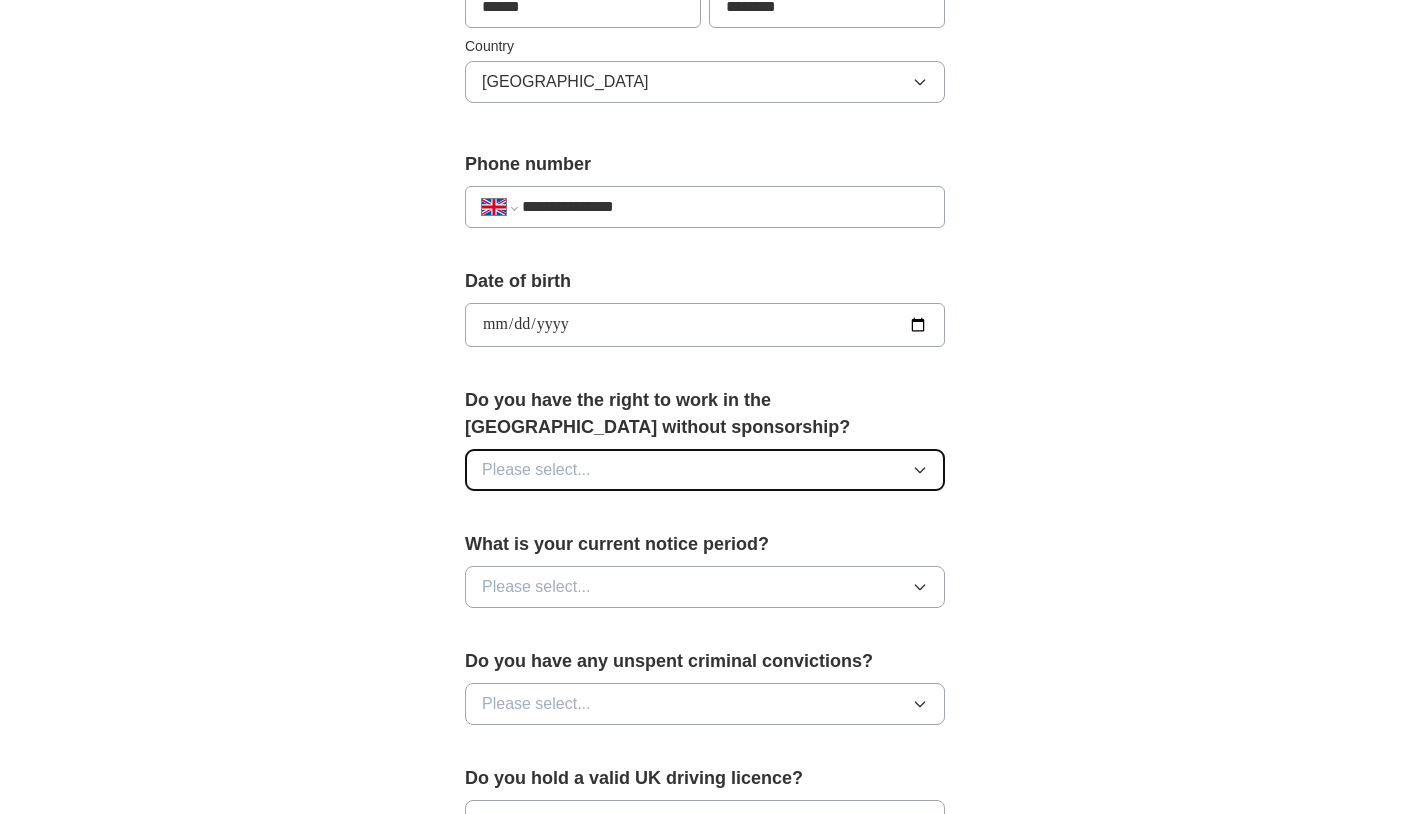 click on "Please select..." at bounding box center [705, 470] 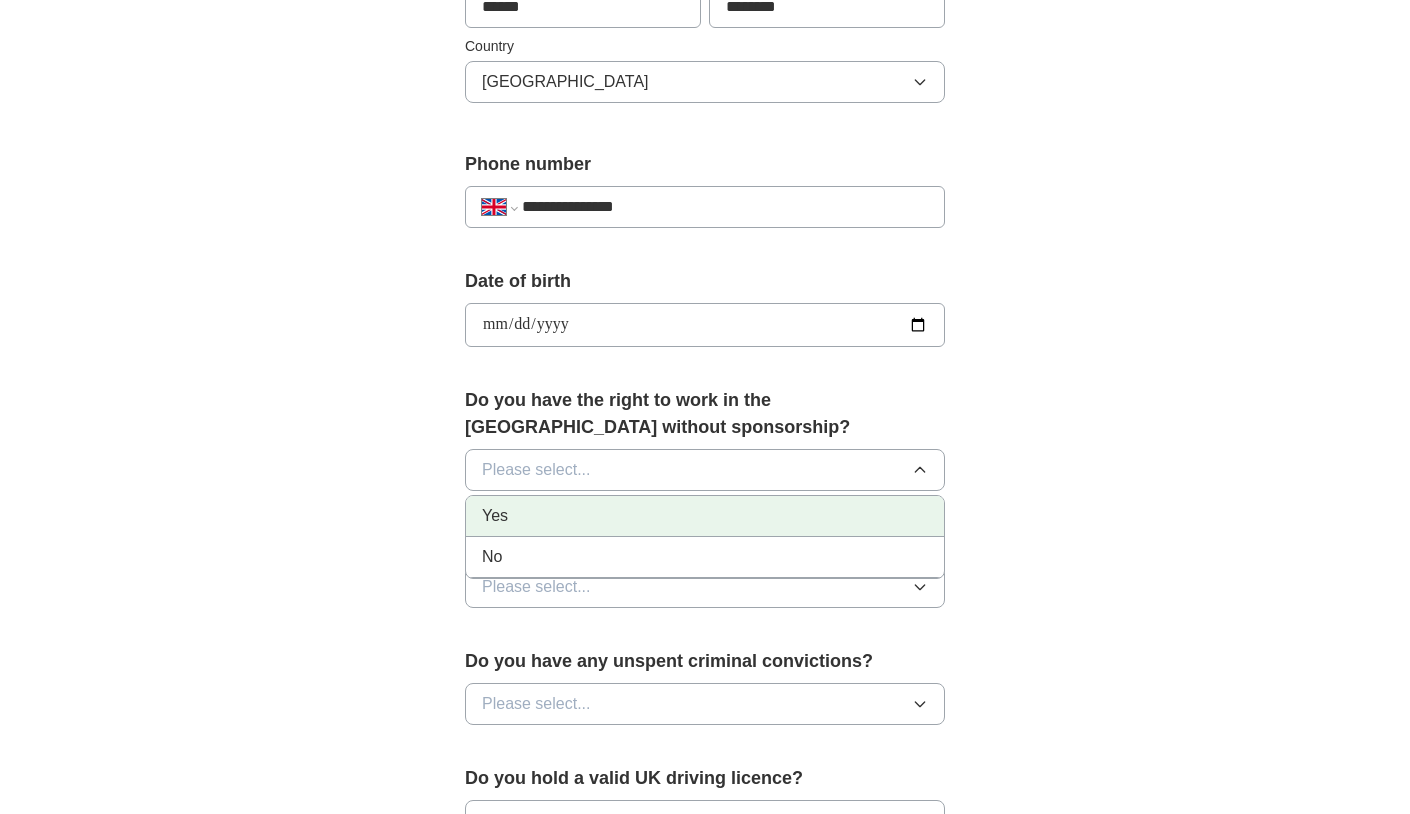 click on "Yes" at bounding box center [705, 516] 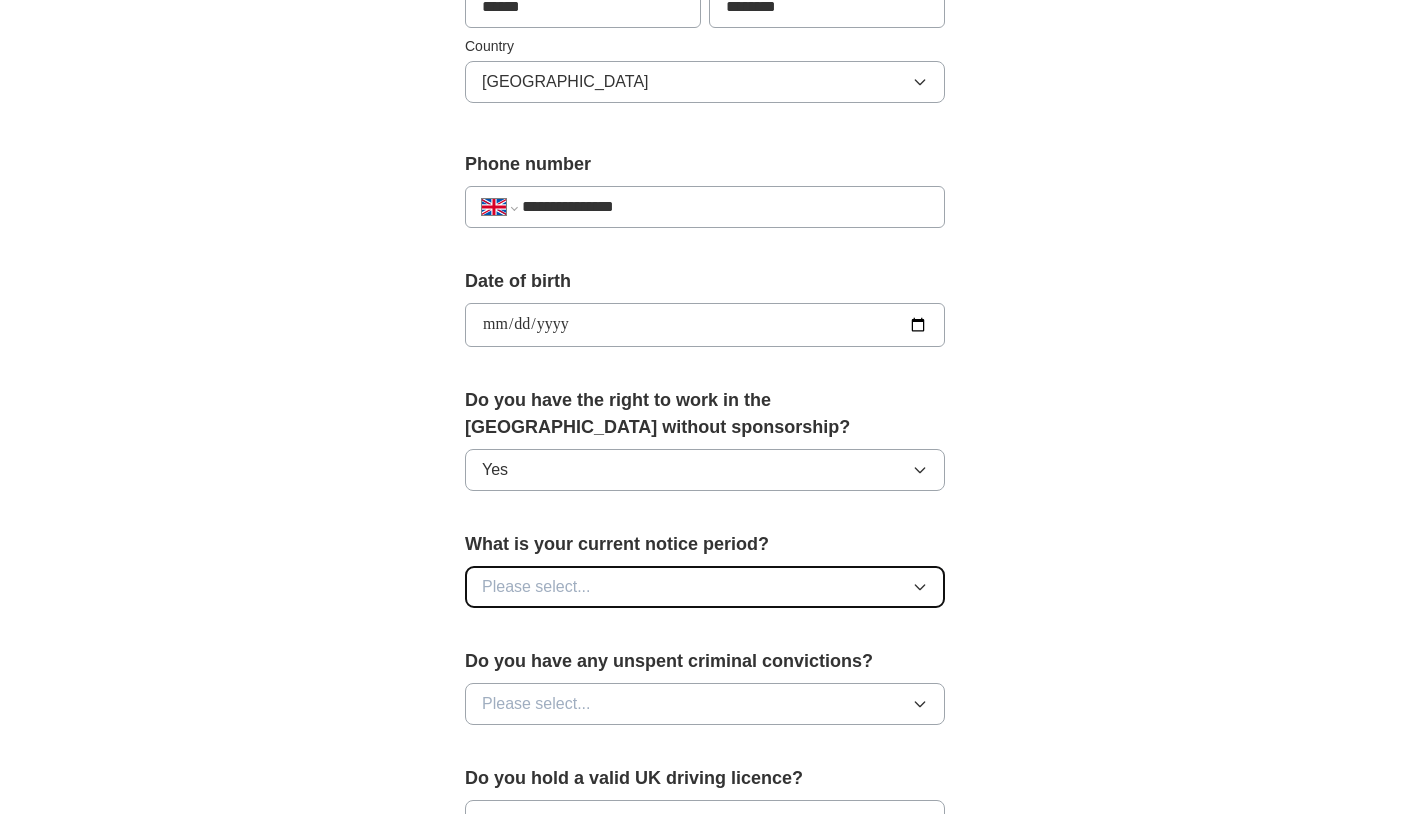 click on "Please select..." at bounding box center (536, 587) 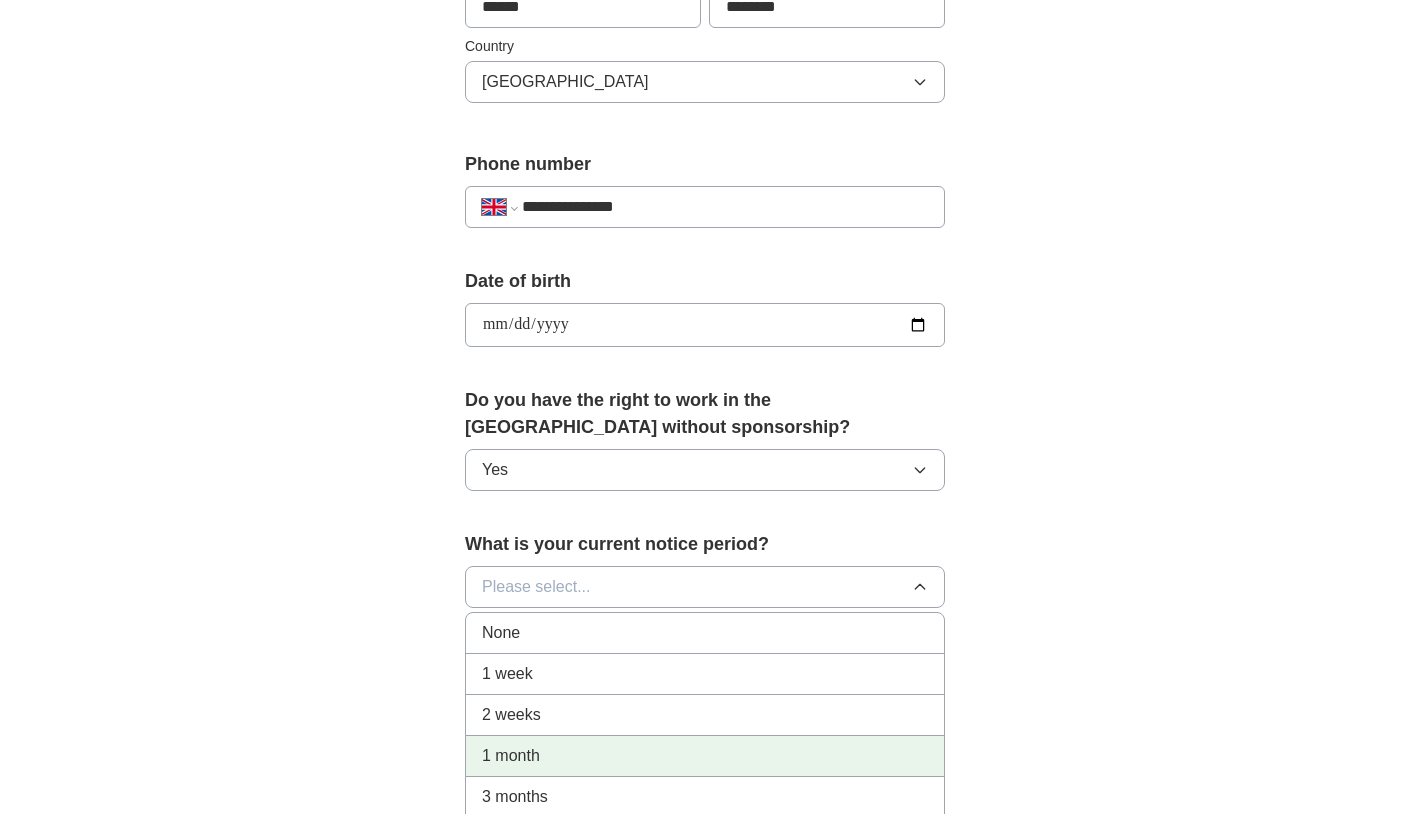 click on "1 month" at bounding box center [705, 756] 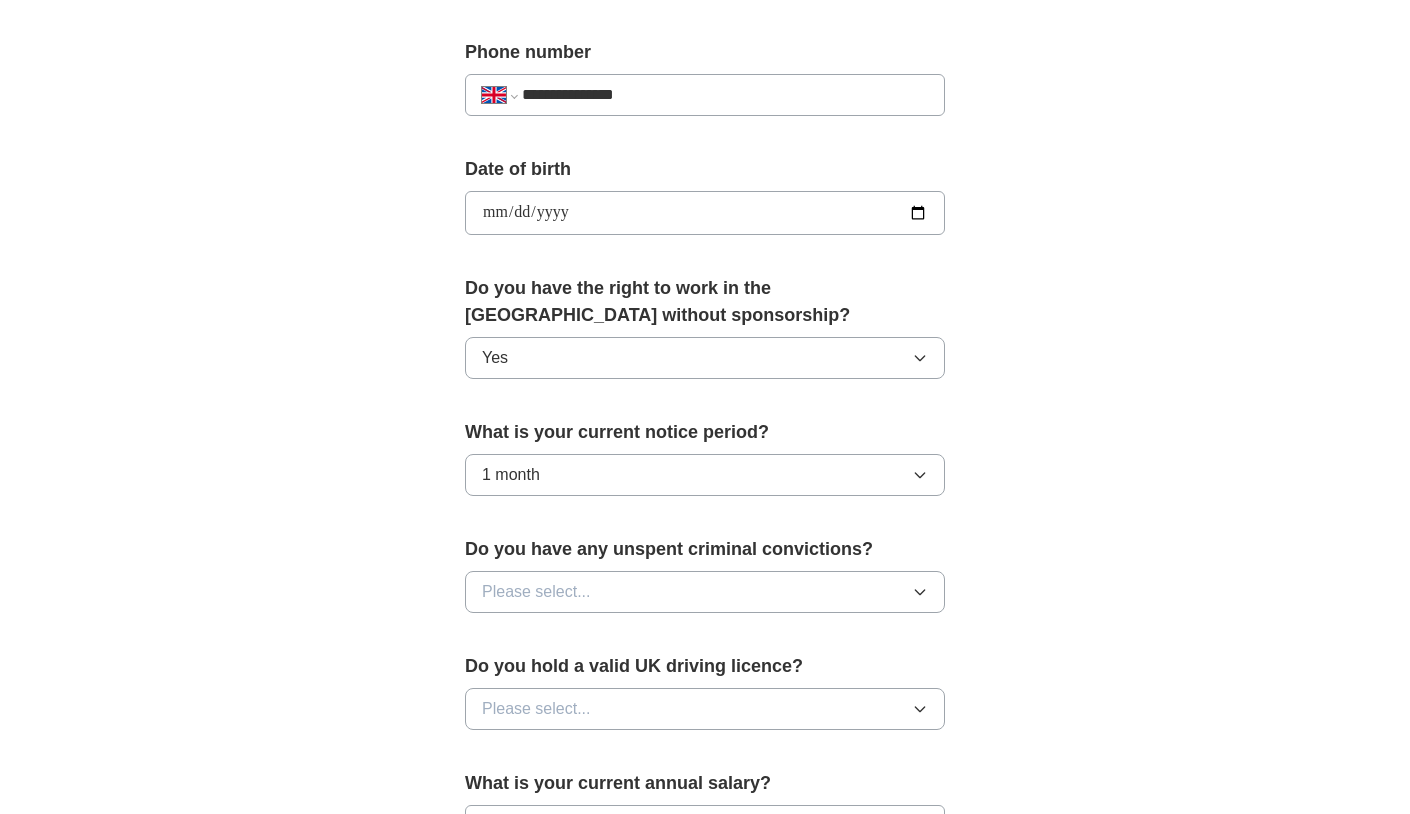 scroll, scrollTop: 800, scrollLeft: 0, axis: vertical 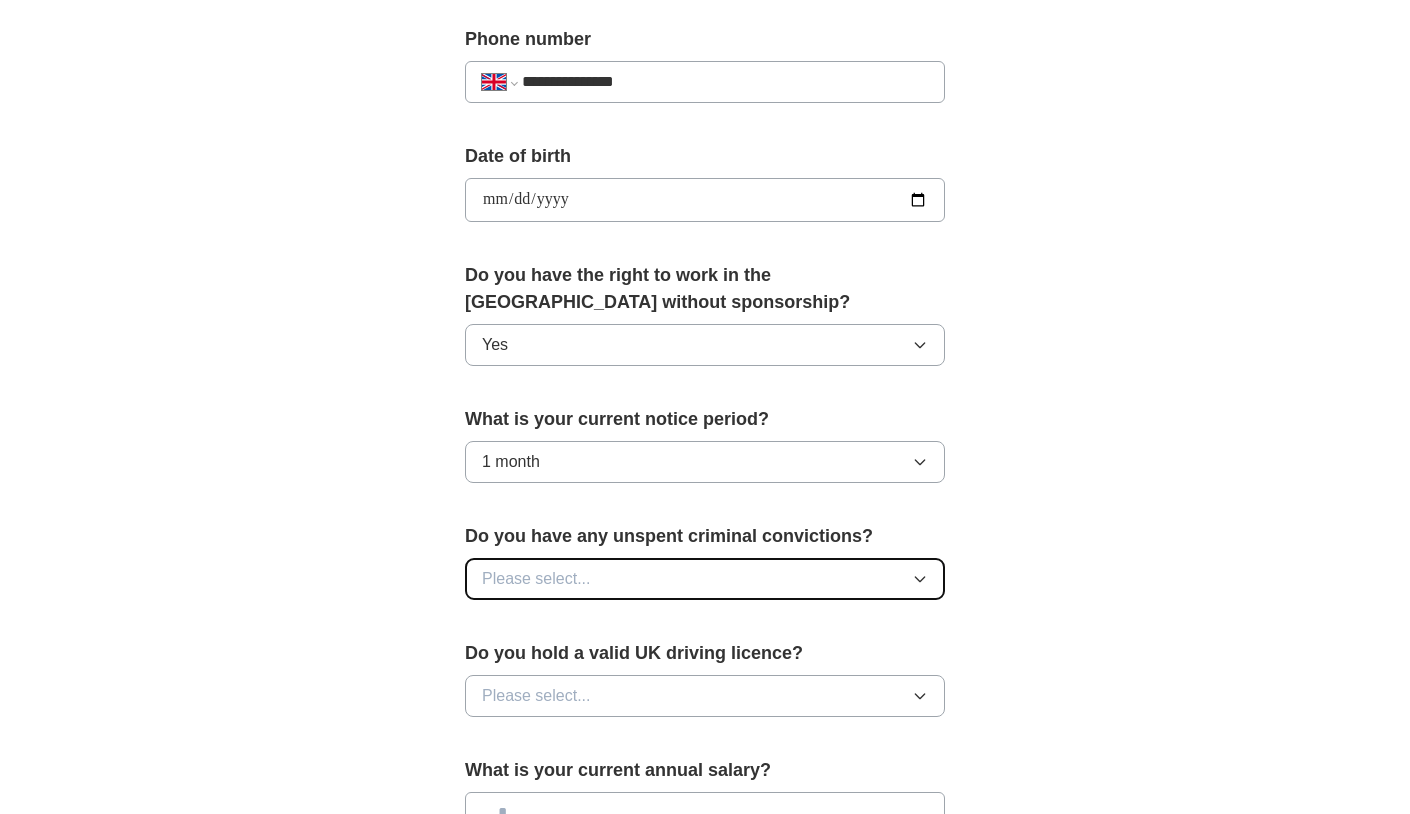 click on "Please select..." at bounding box center (705, 579) 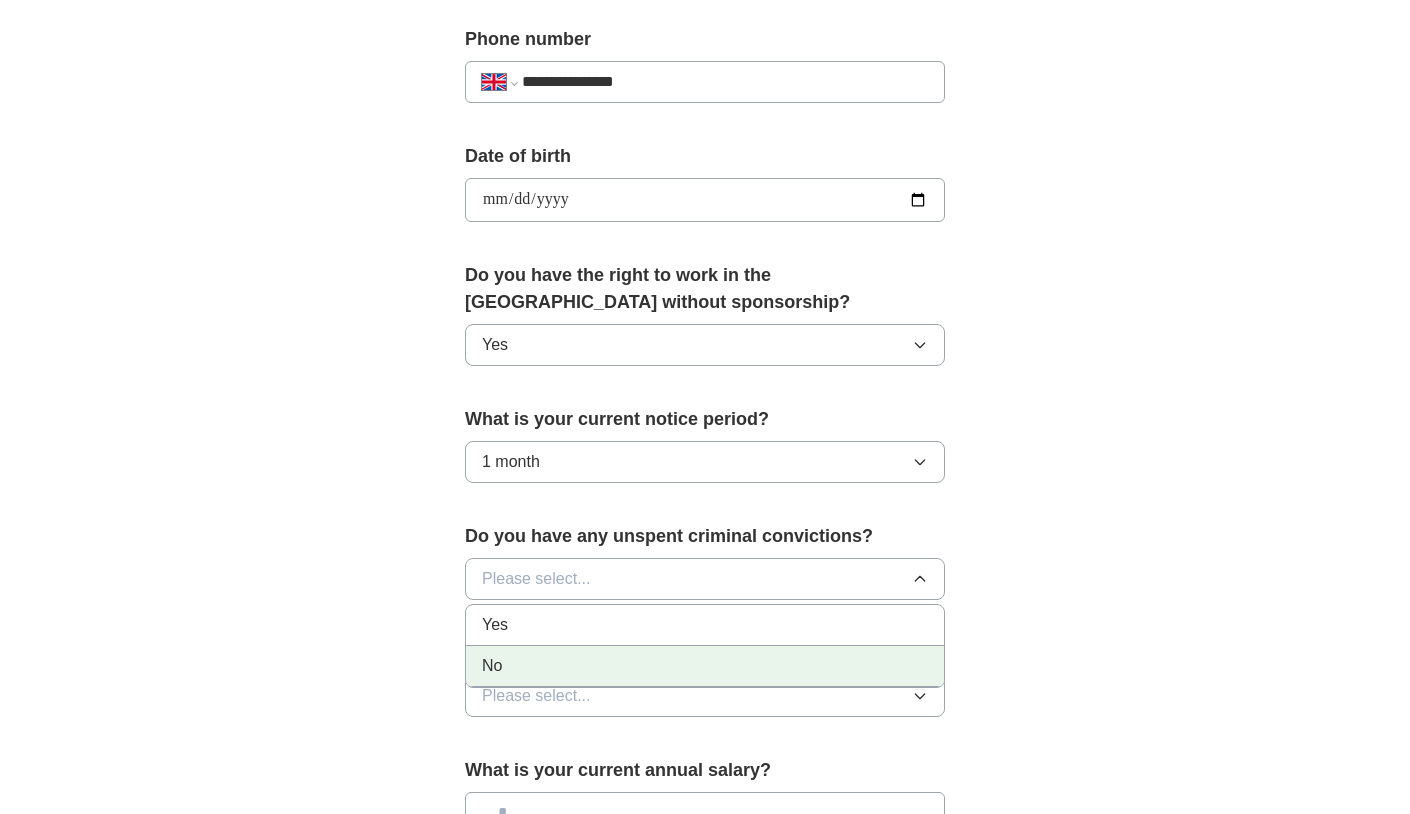 click on "No" at bounding box center (705, 666) 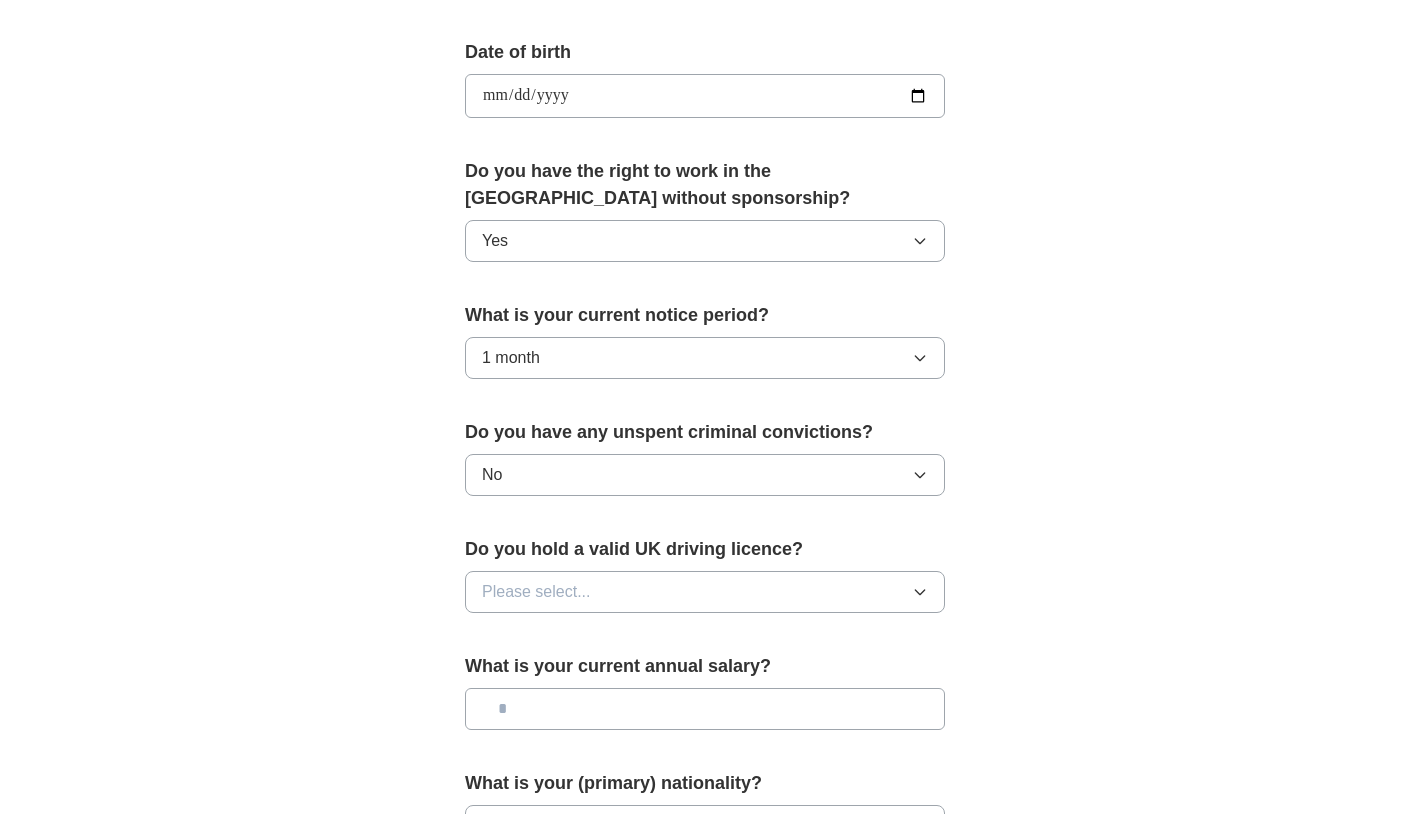 scroll, scrollTop: 906, scrollLeft: 0, axis: vertical 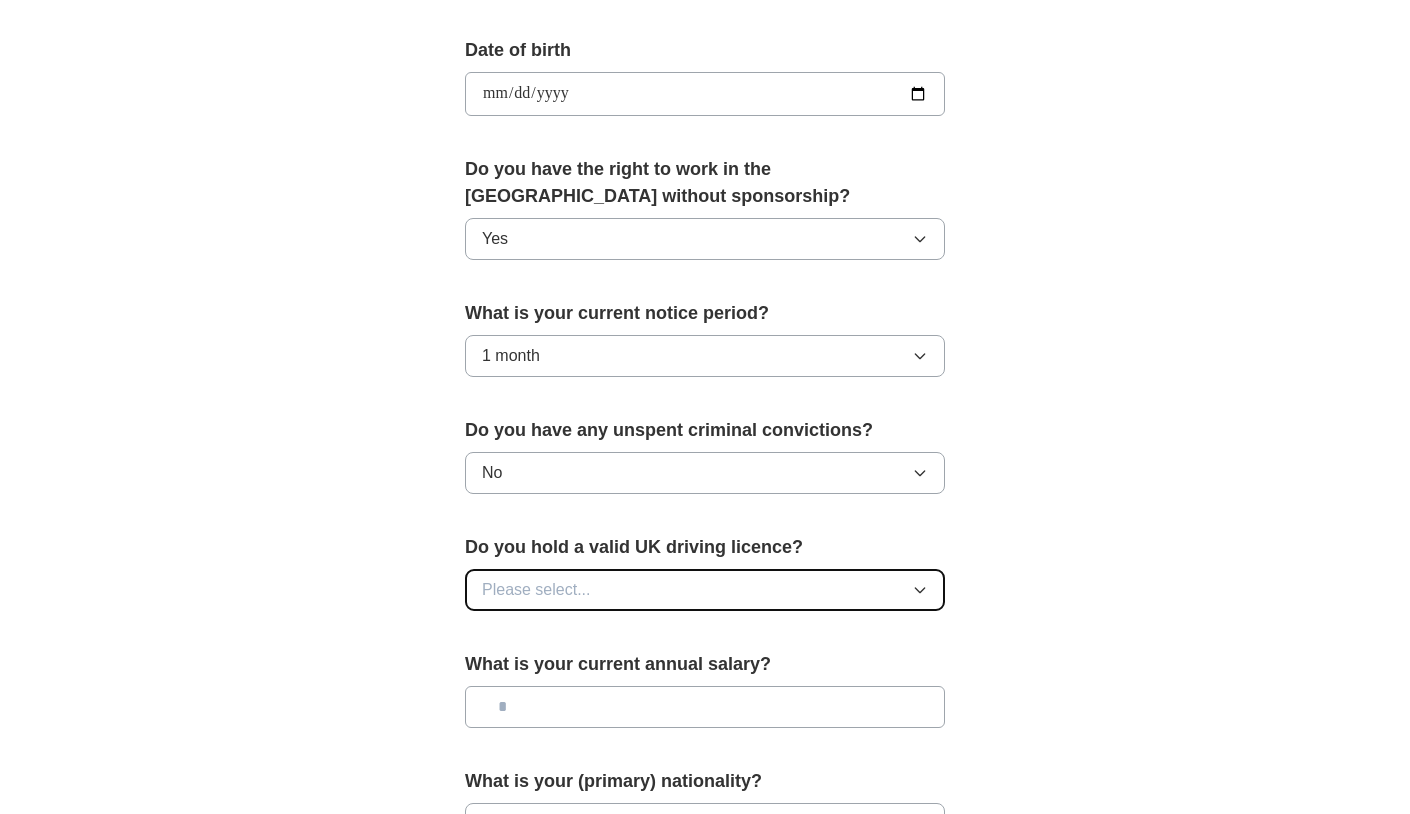 click on "Please select..." at bounding box center (705, 590) 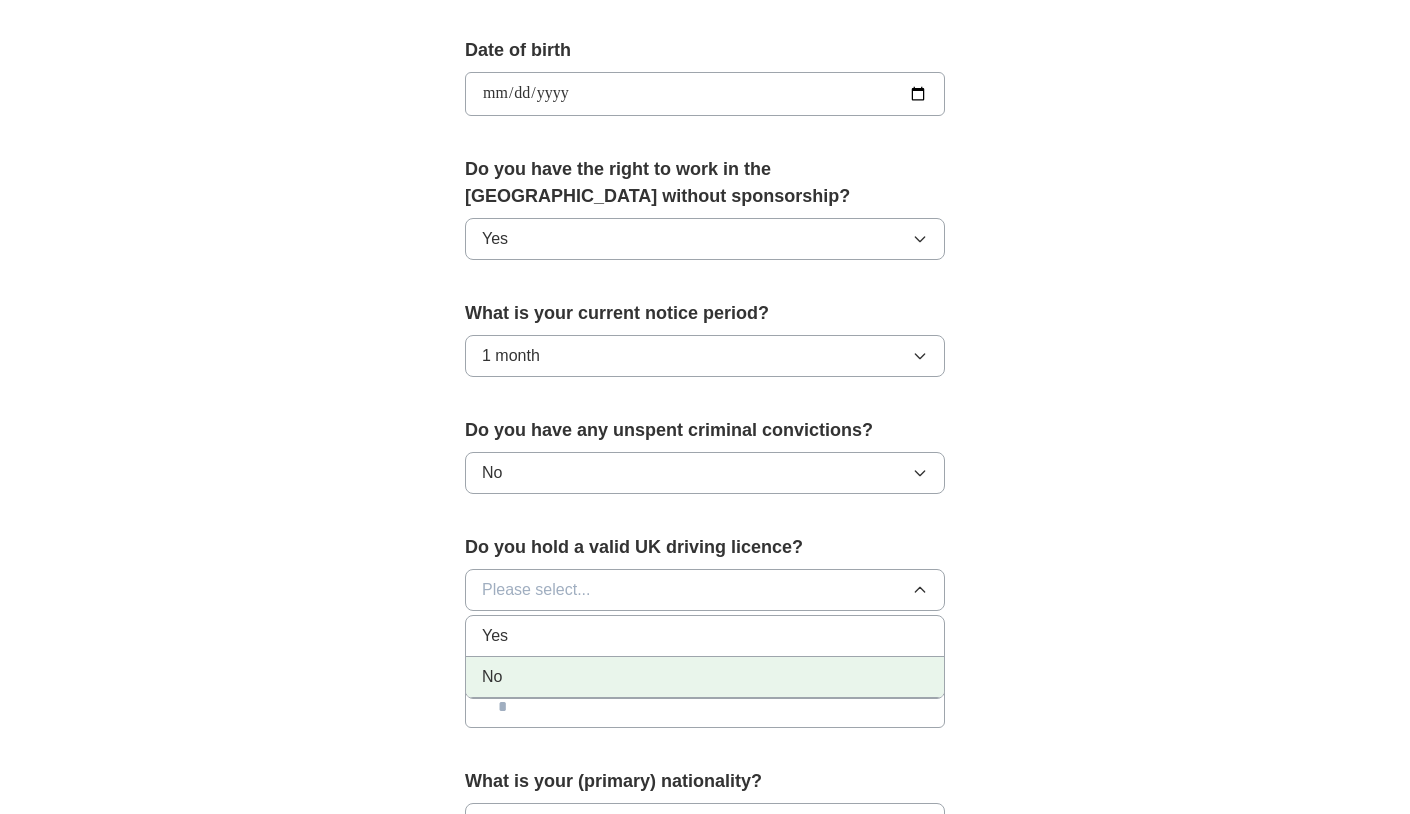 click on "No" at bounding box center [705, 677] 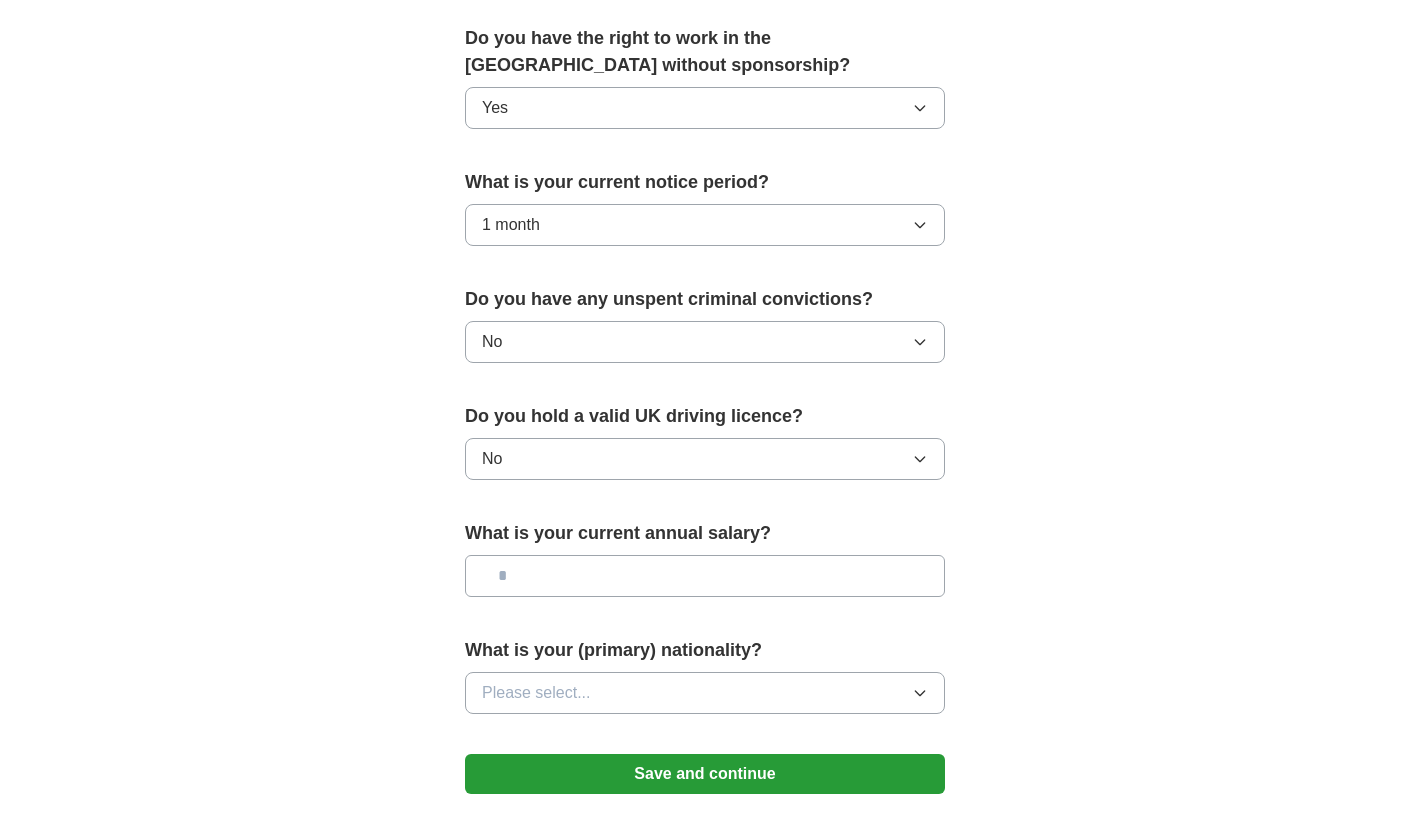 scroll, scrollTop: 1049, scrollLeft: 0, axis: vertical 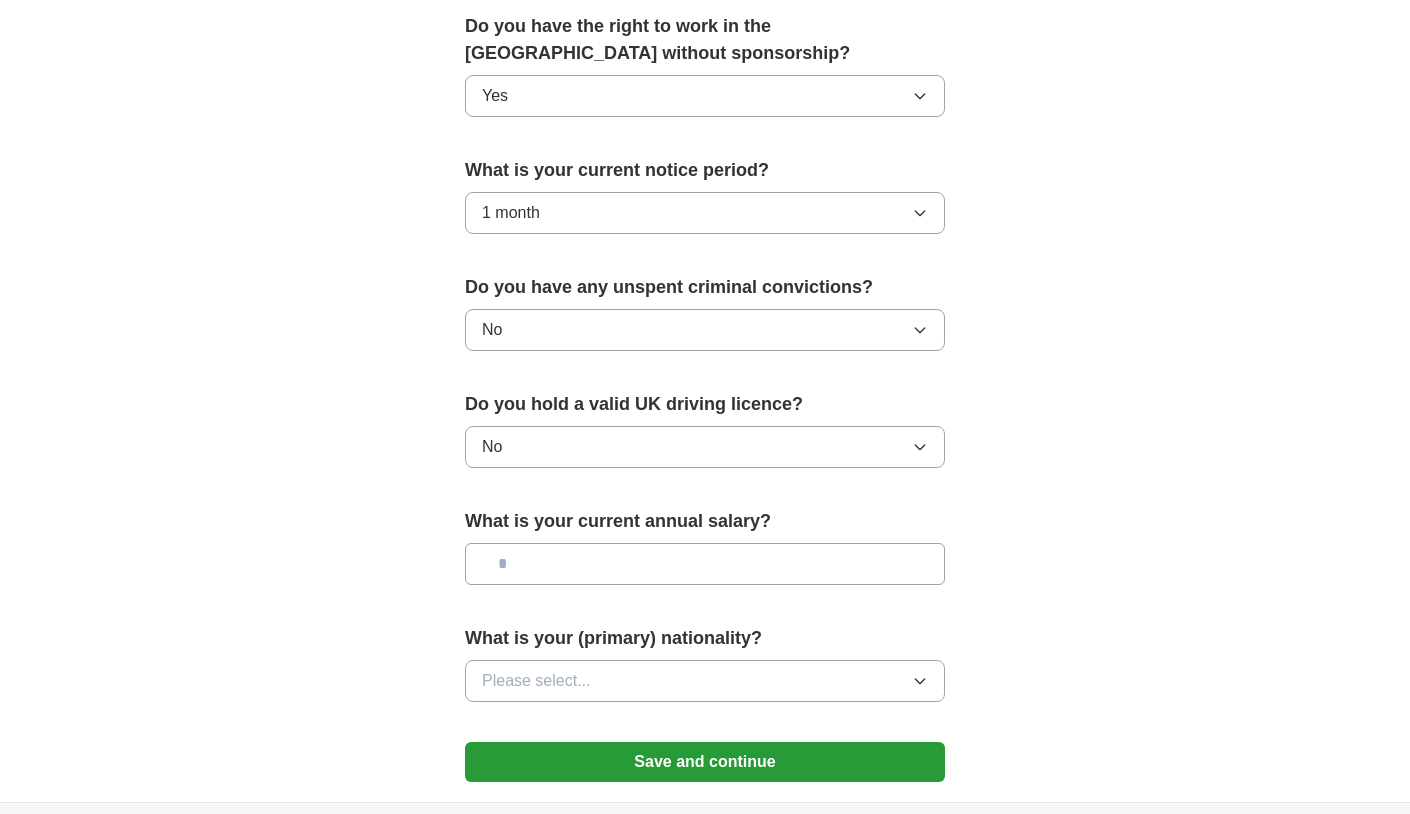 click at bounding box center [705, 564] 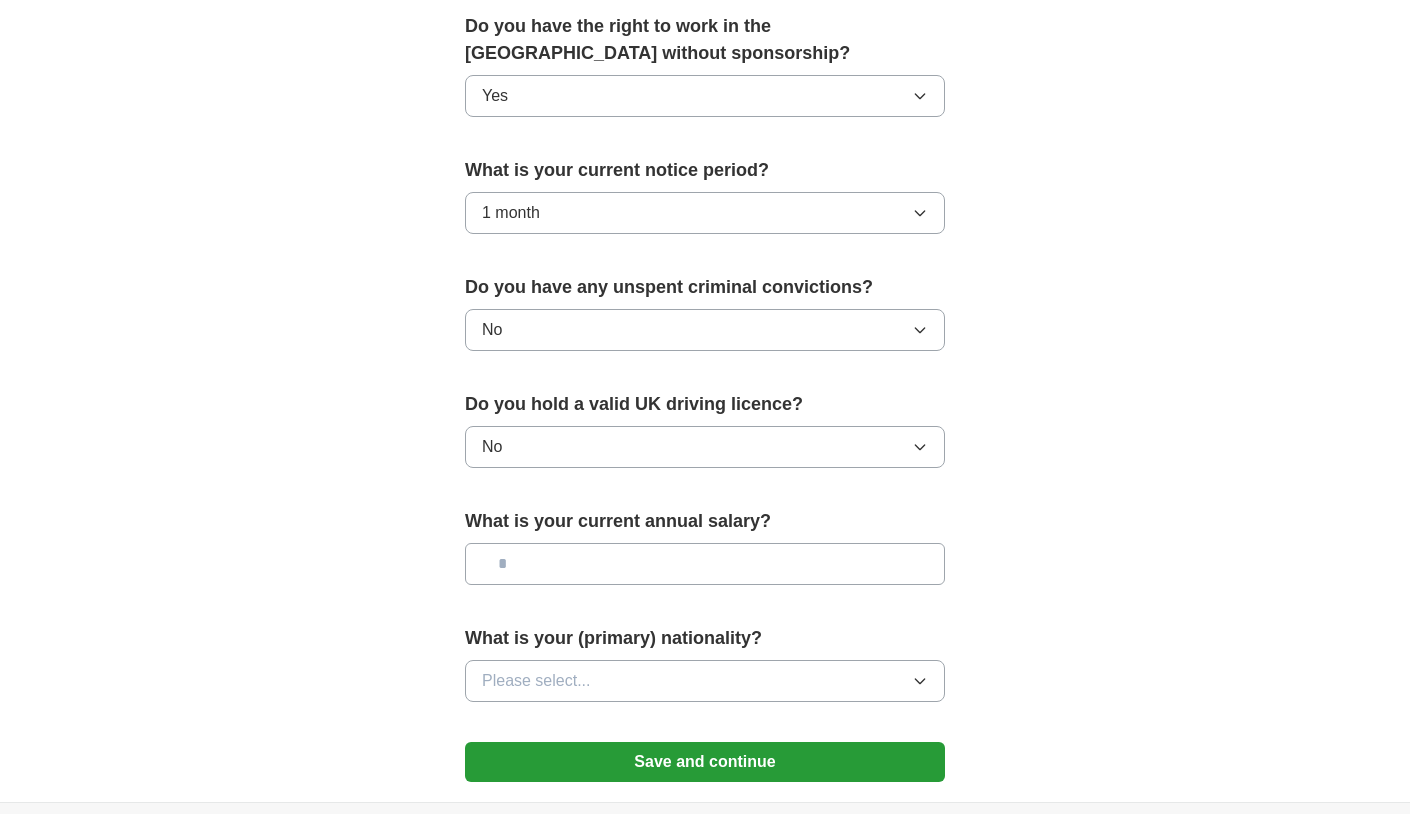 click at bounding box center (705, 564) 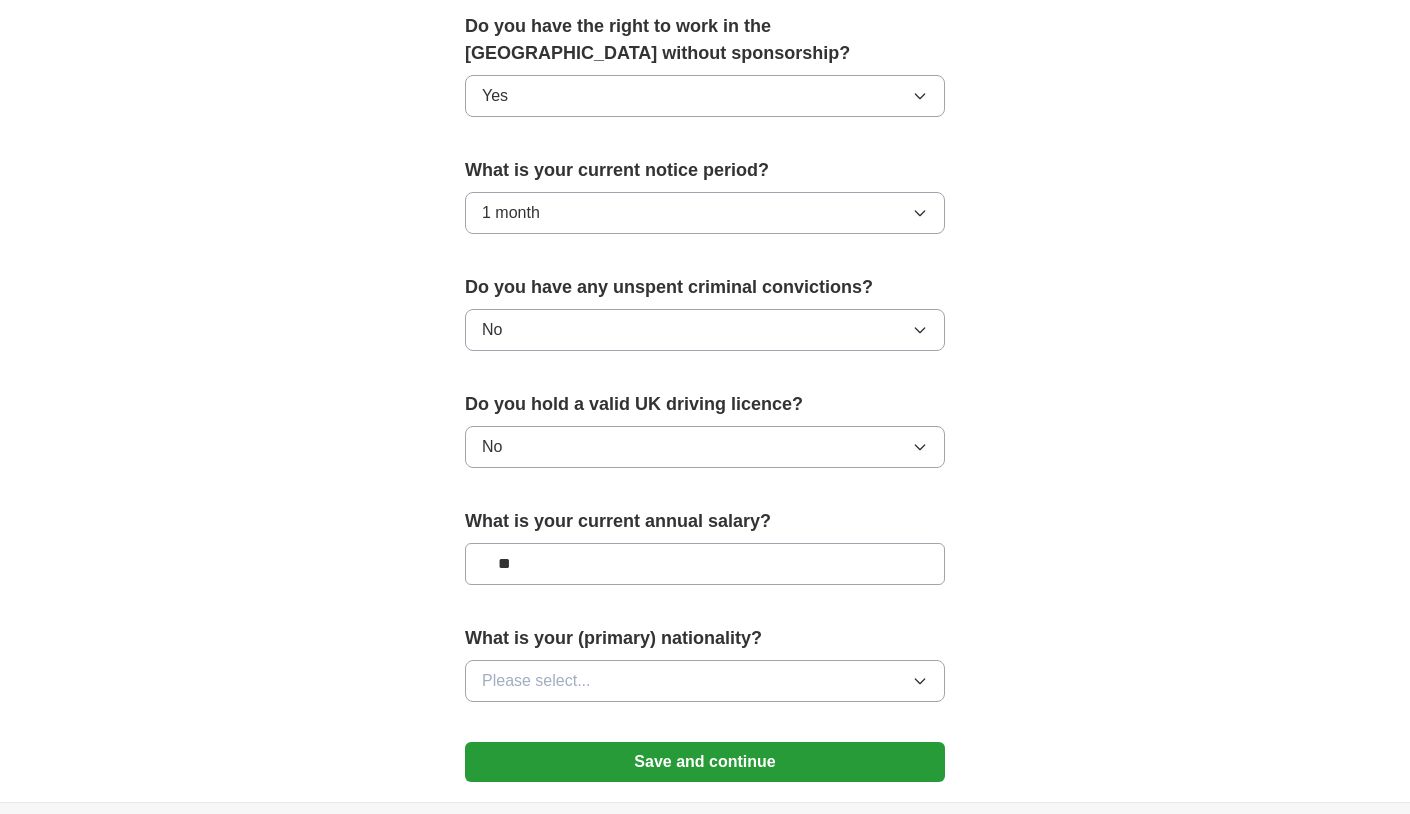 type on "**" 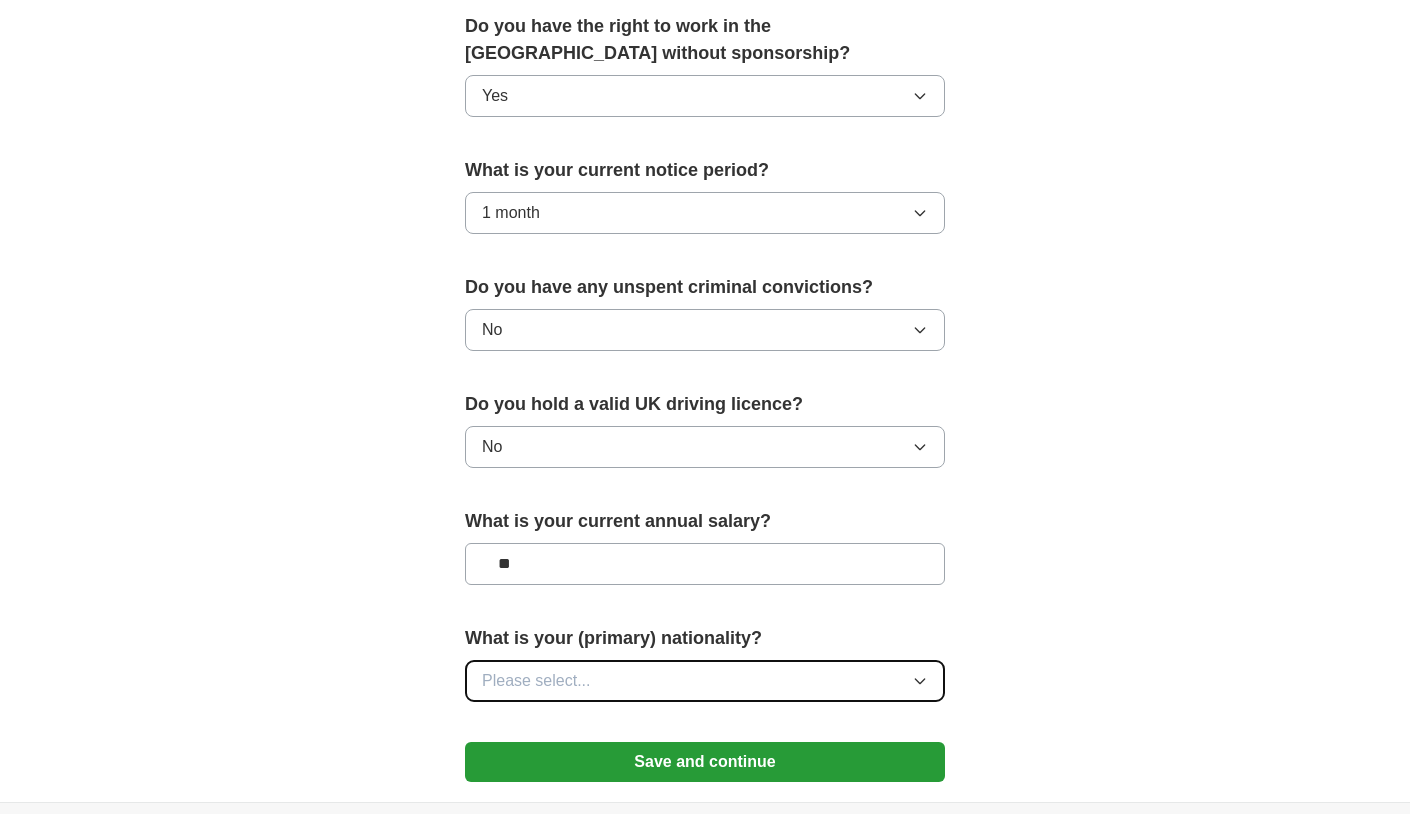 click on "Please select..." at bounding box center [705, 681] 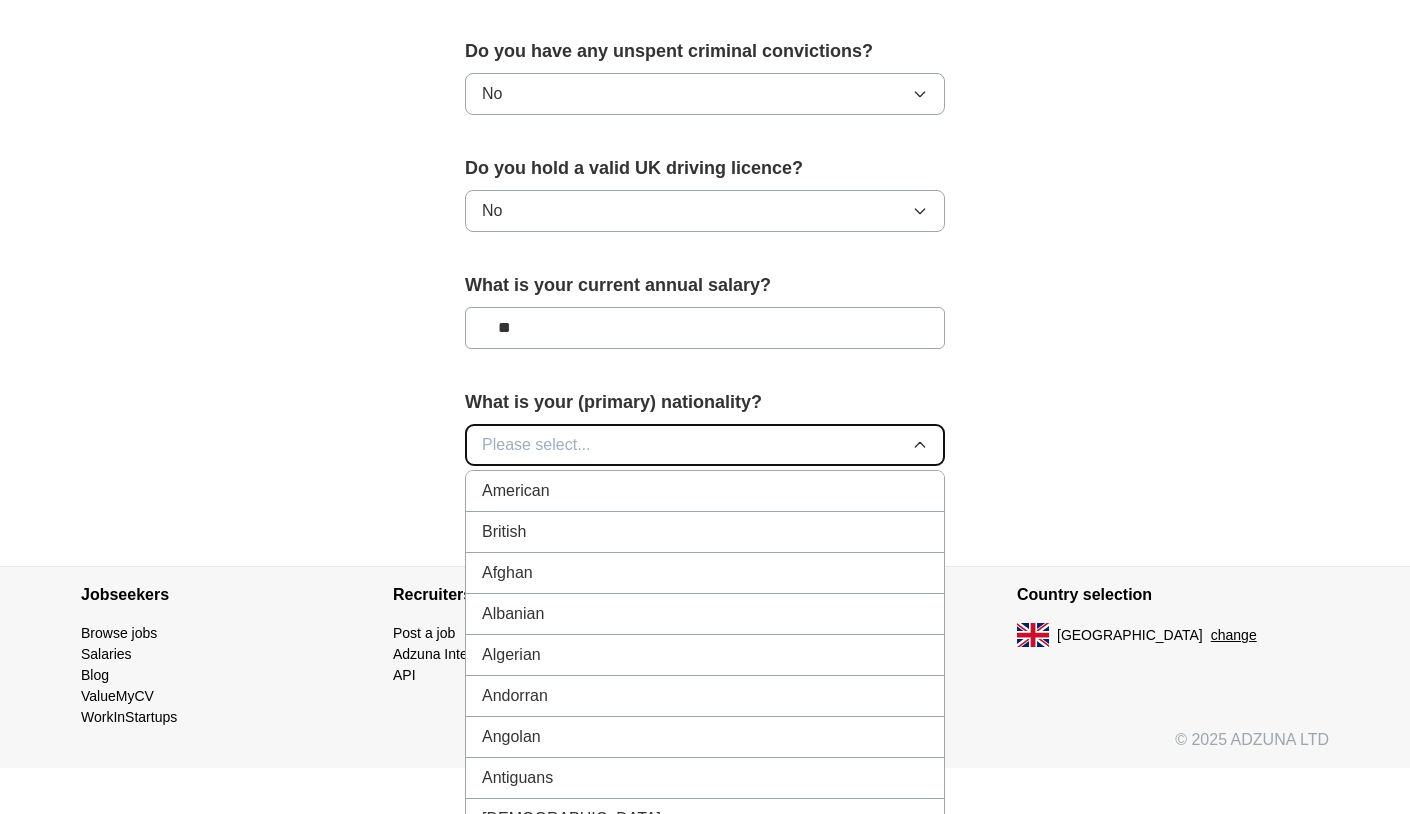 scroll, scrollTop: 1288, scrollLeft: 0, axis: vertical 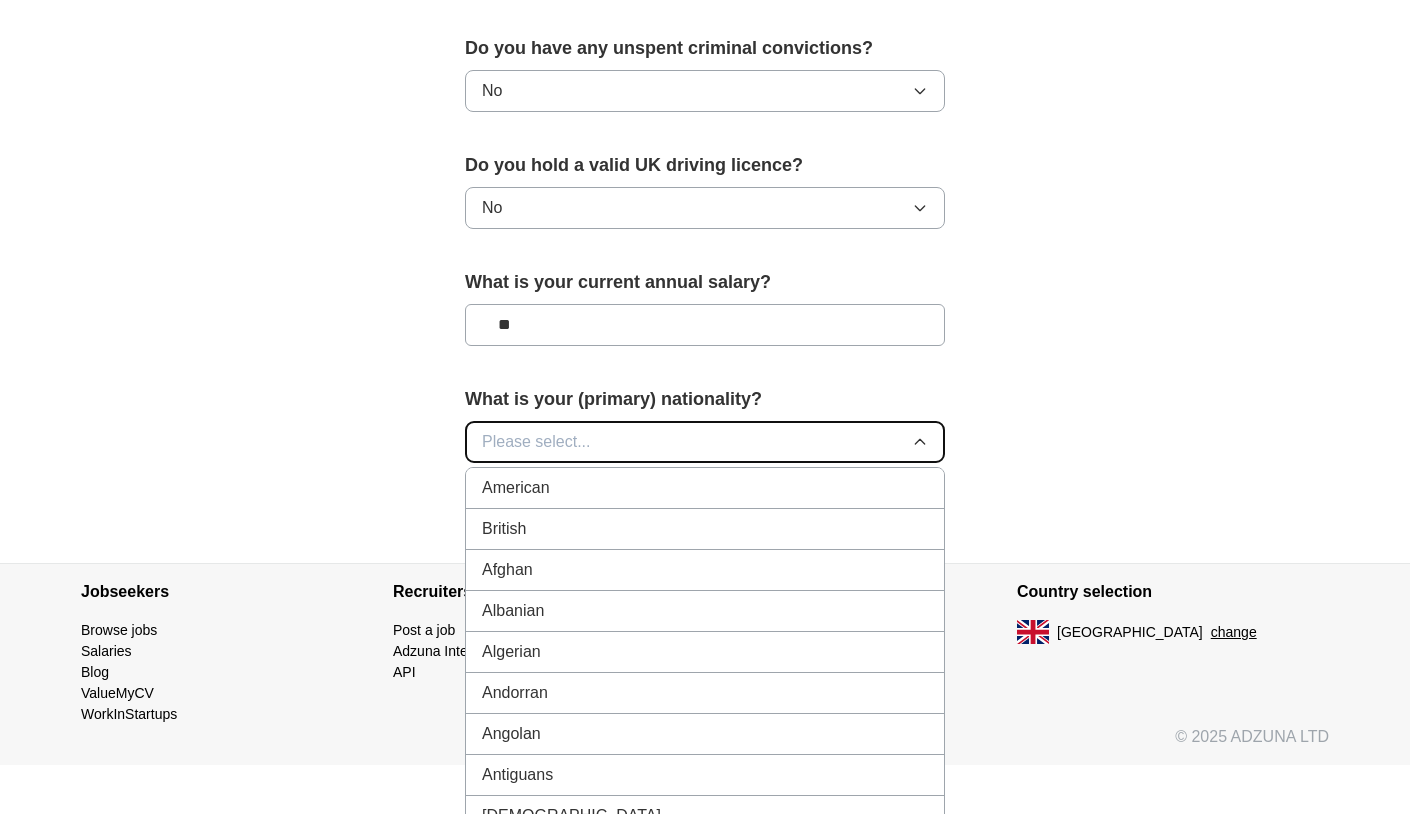 type 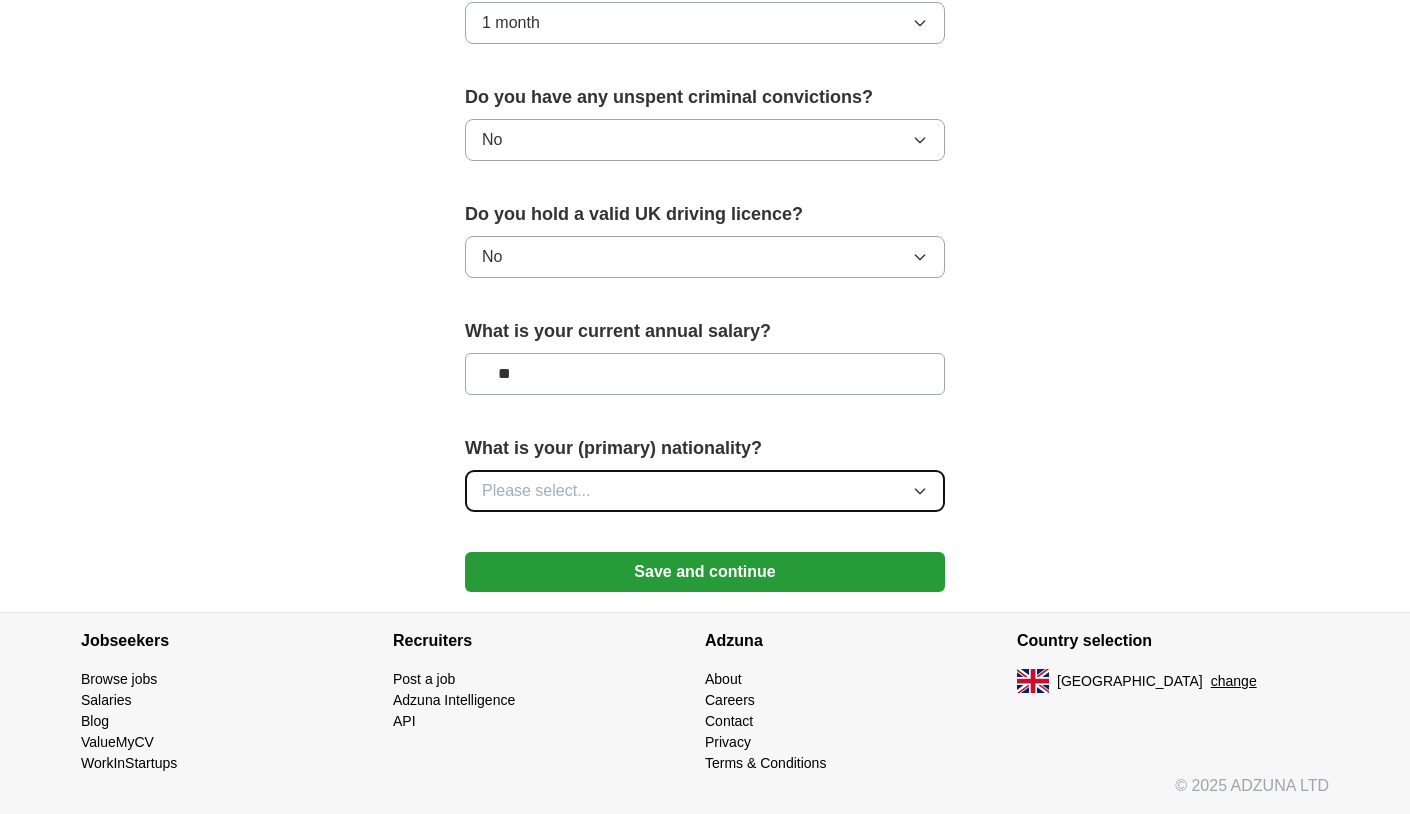click on "Please select..." at bounding box center (705, 491) 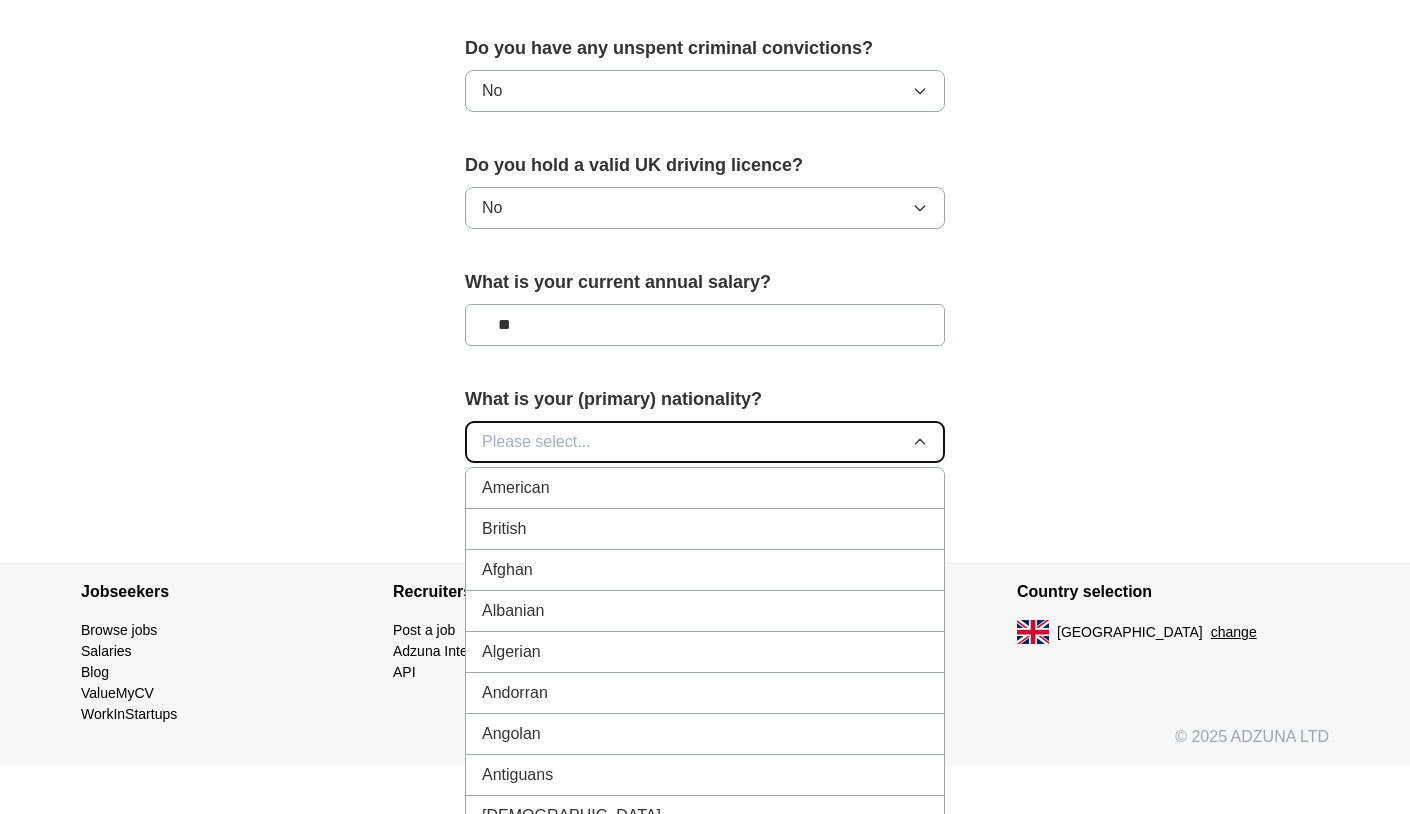 scroll, scrollTop: 1341, scrollLeft: 0, axis: vertical 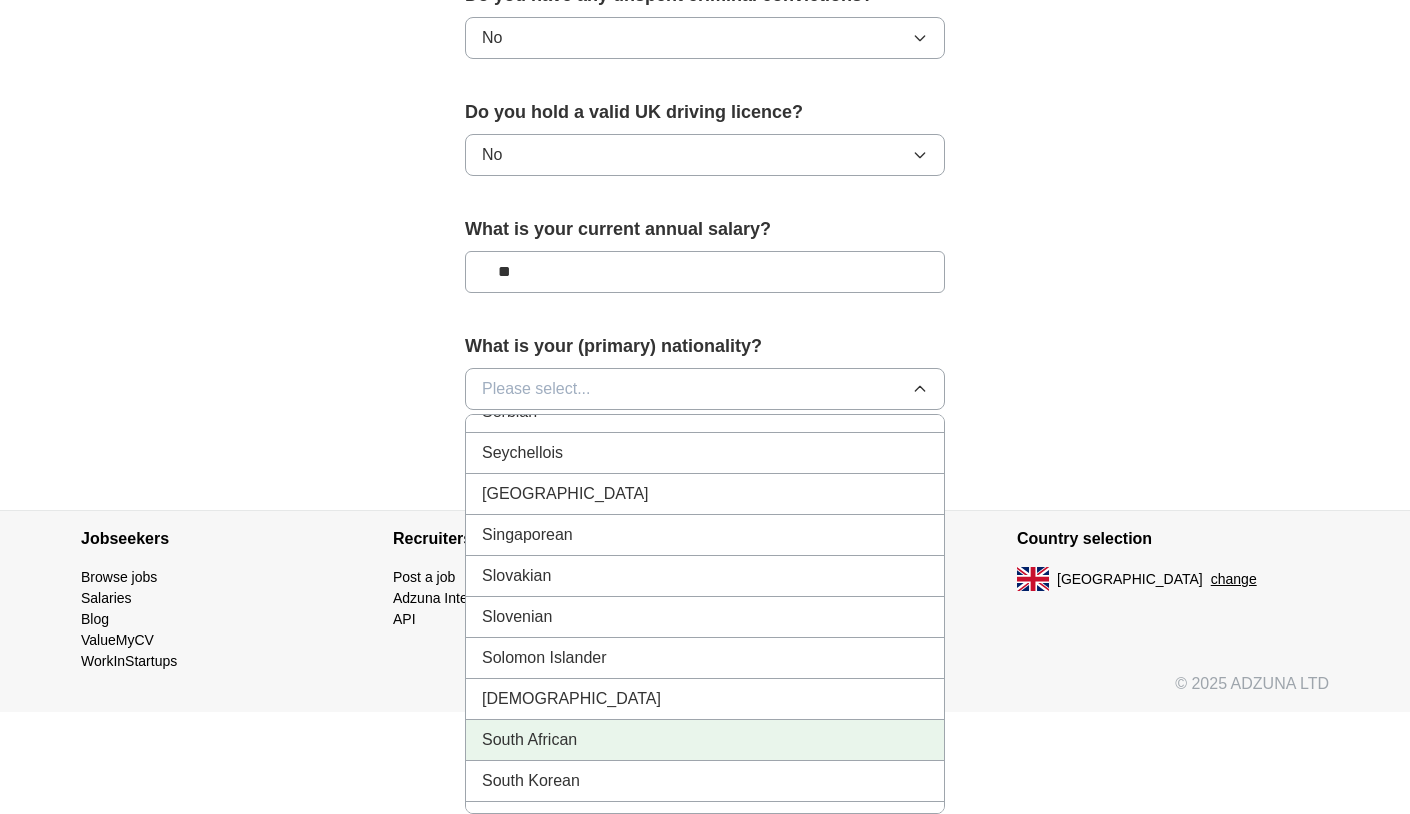 click on "South African" at bounding box center [705, 740] 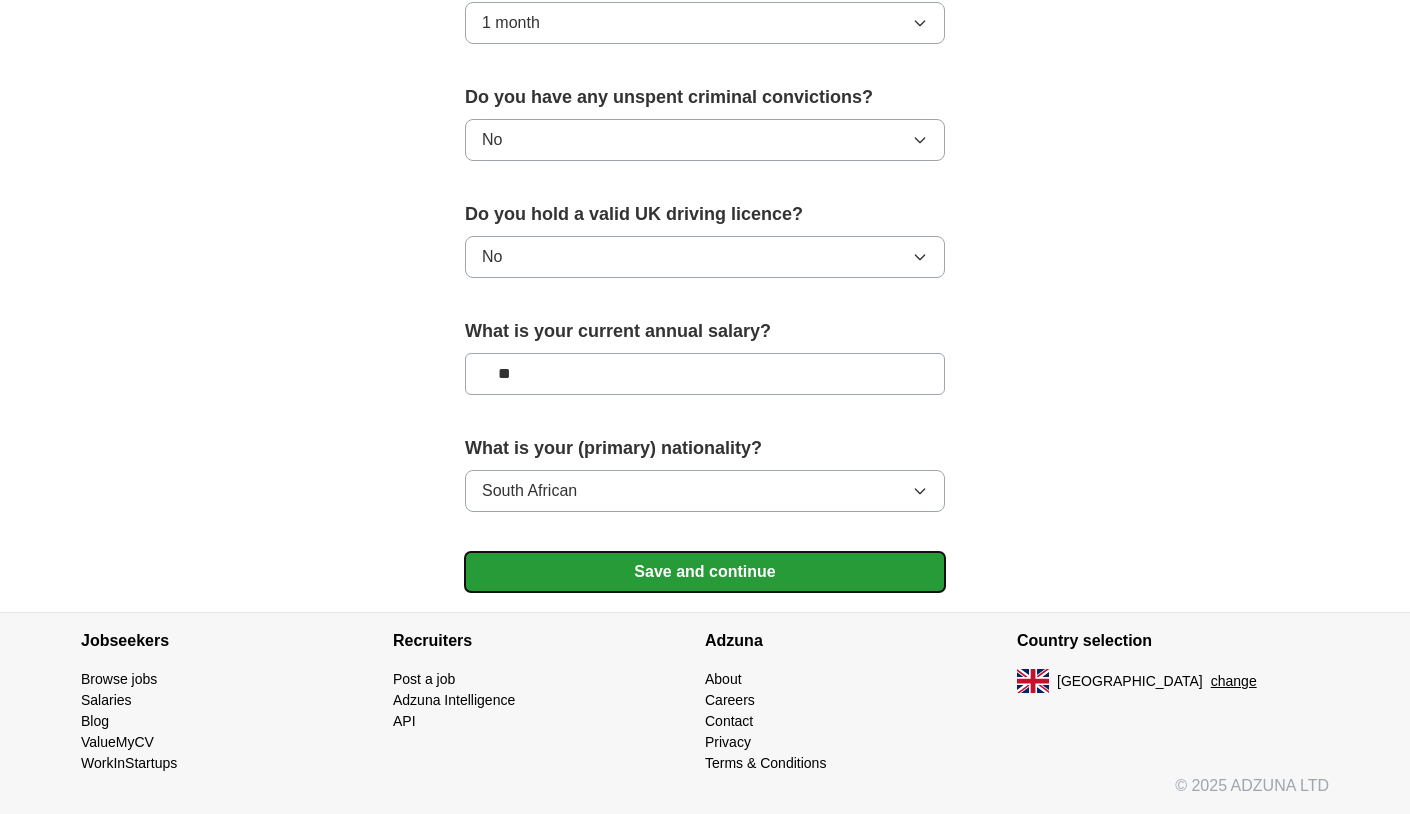 click on "Save and continue" at bounding box center [705, 572] 